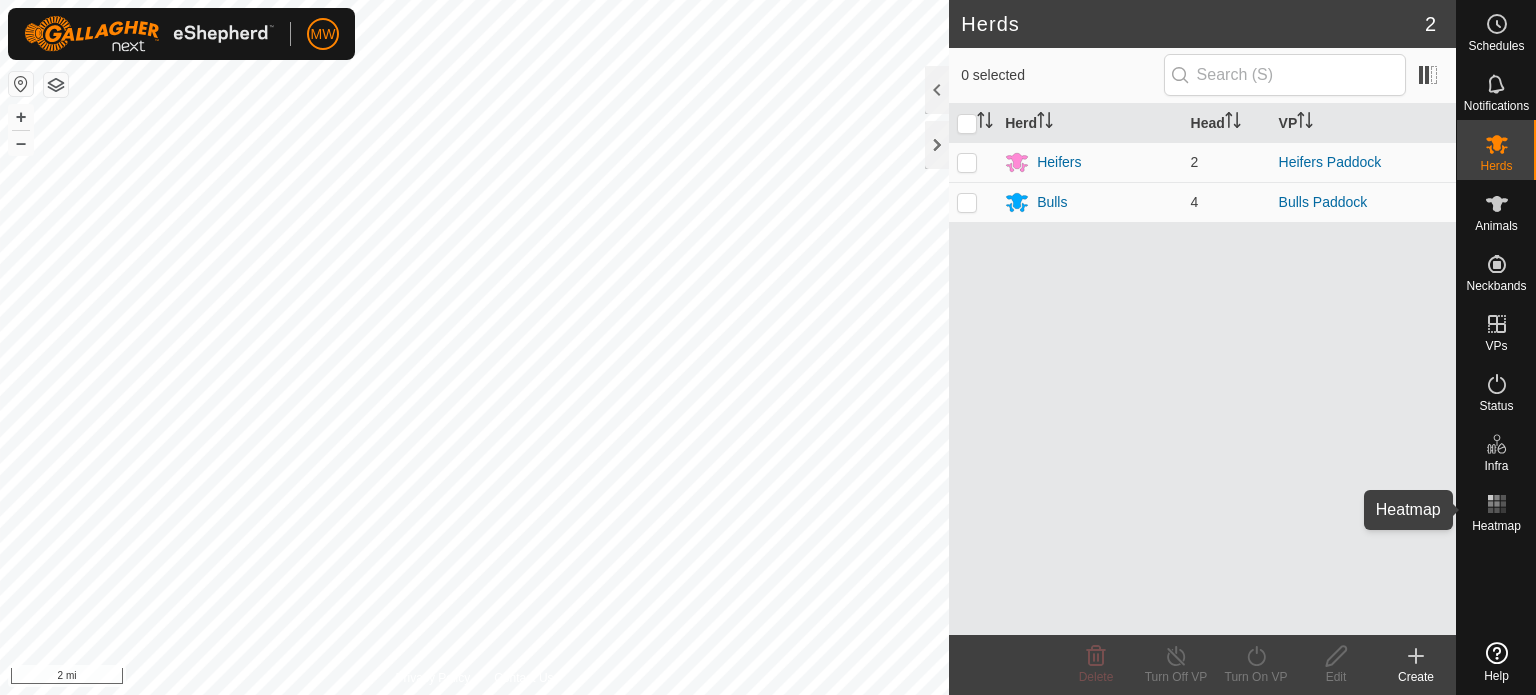 scroll, scrollTop: 0, scrollLeft: 0, axis: both 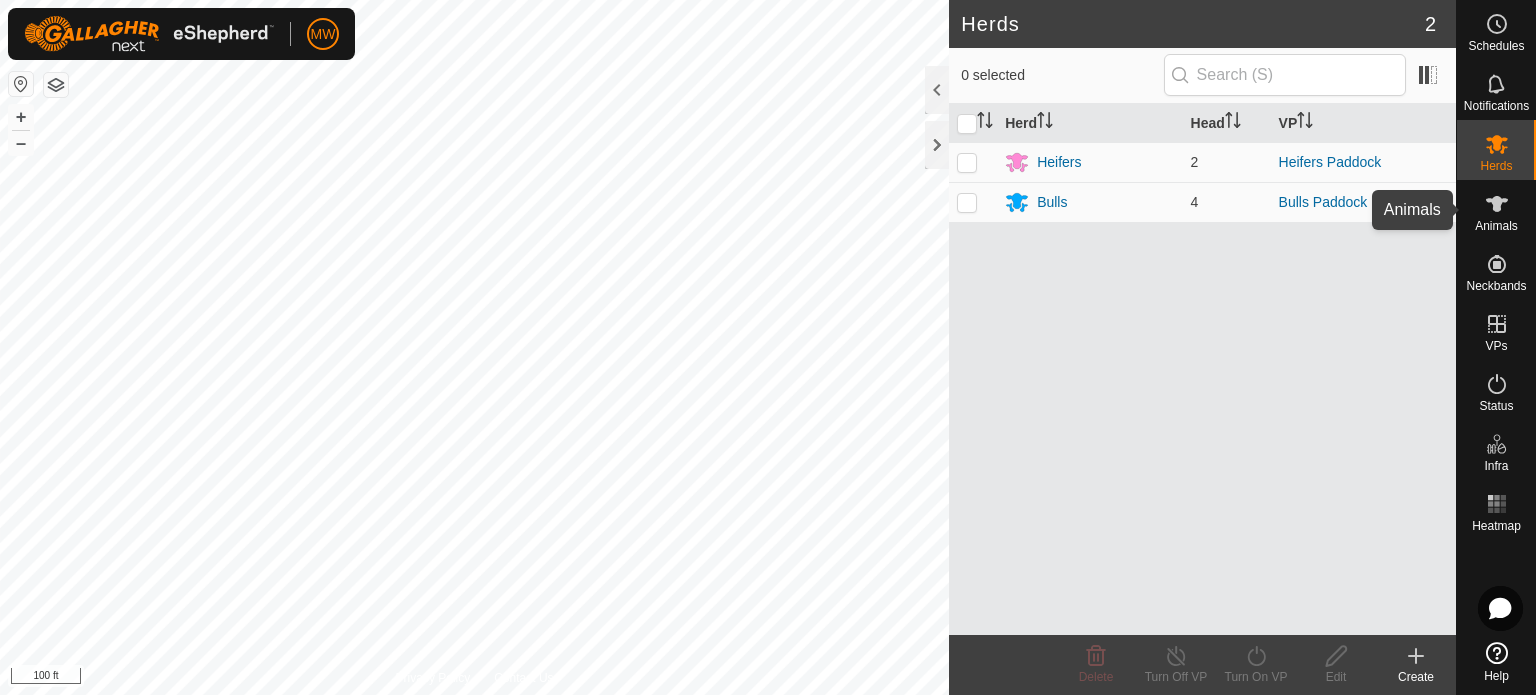 click at bounding box center [1497, 204] 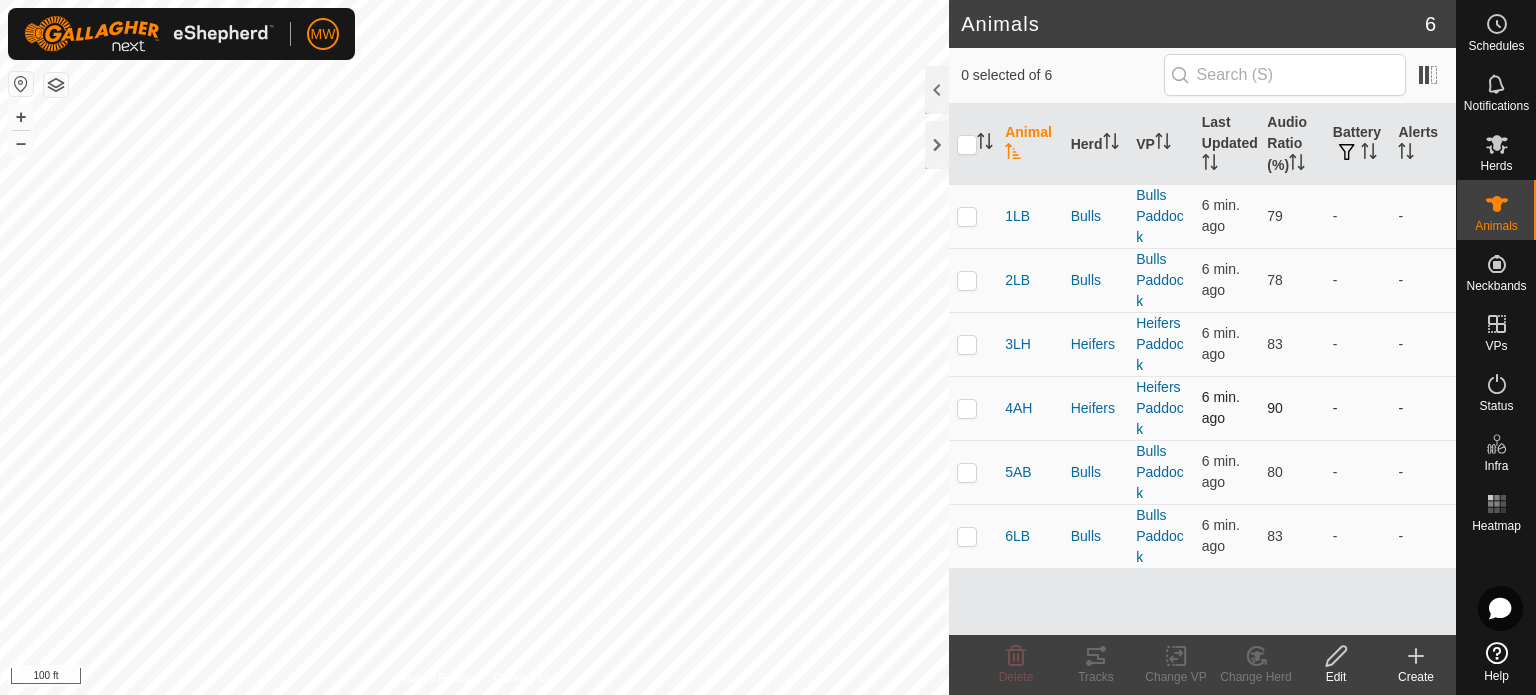 click at bounding box center (967, 408) 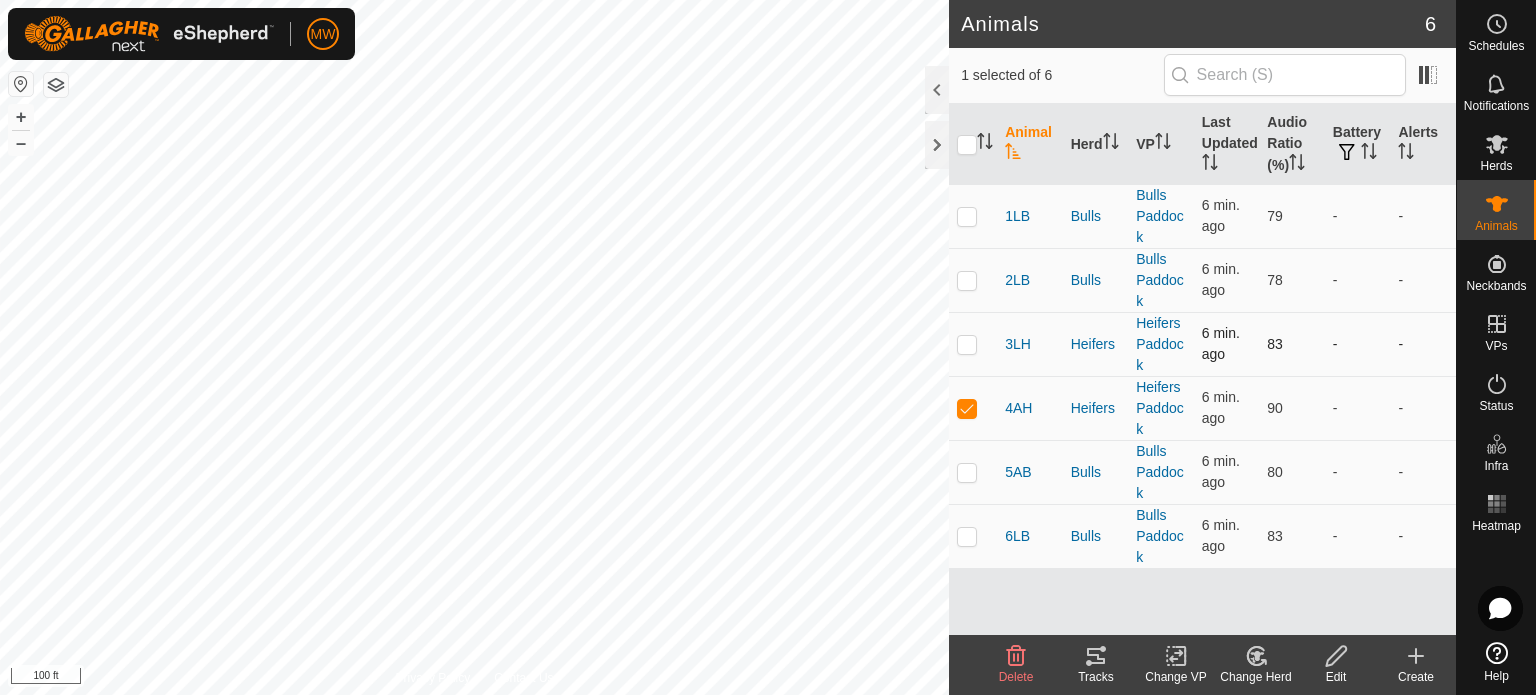 click at bounding box center [967, 344] 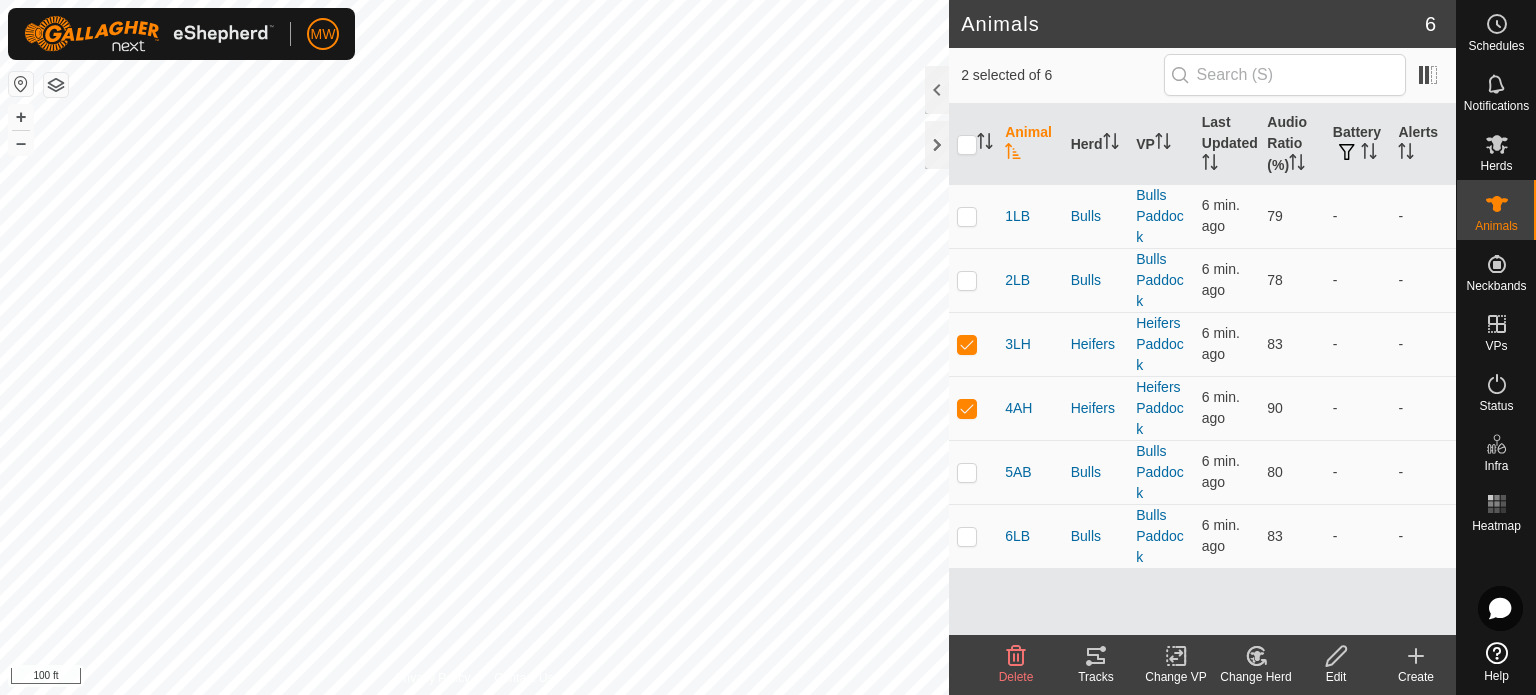 click on "Tracks" 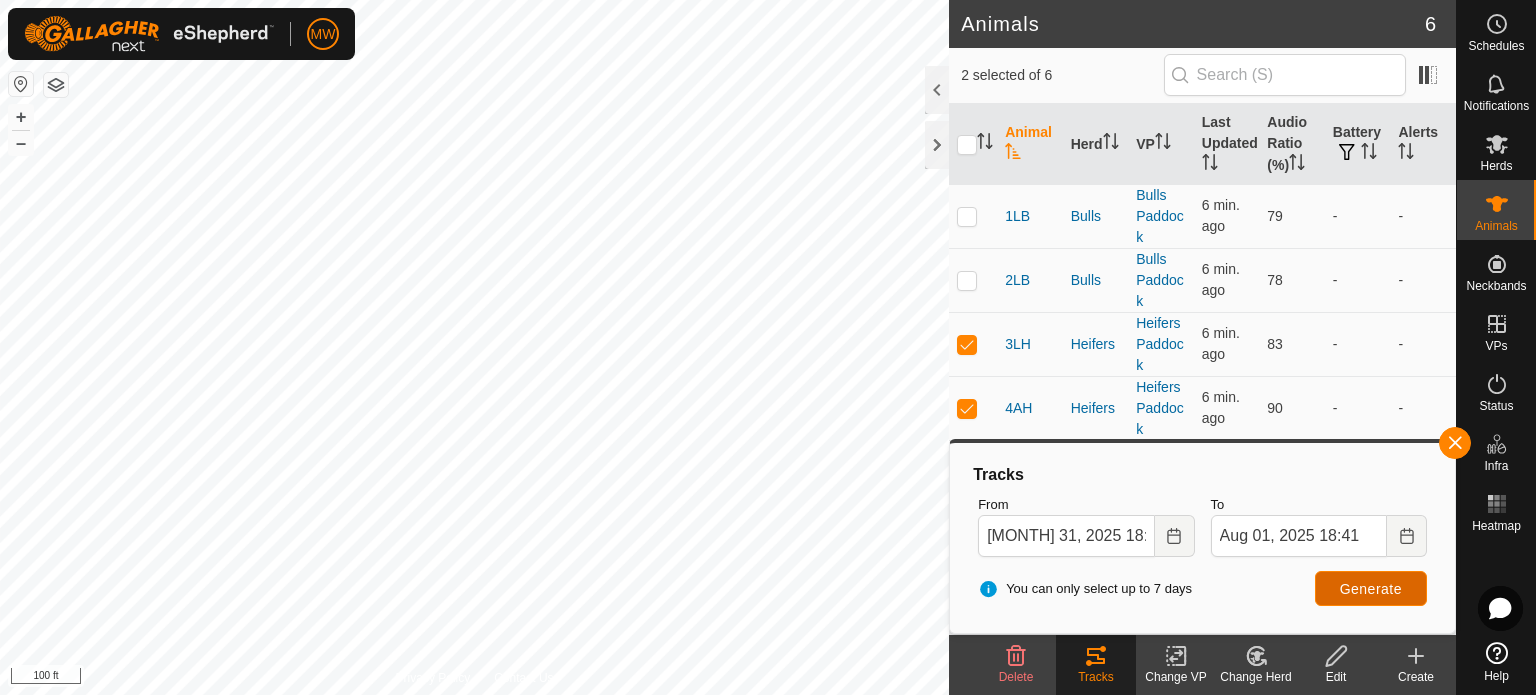 click on "Generate" at bounding box center [1371, 589] 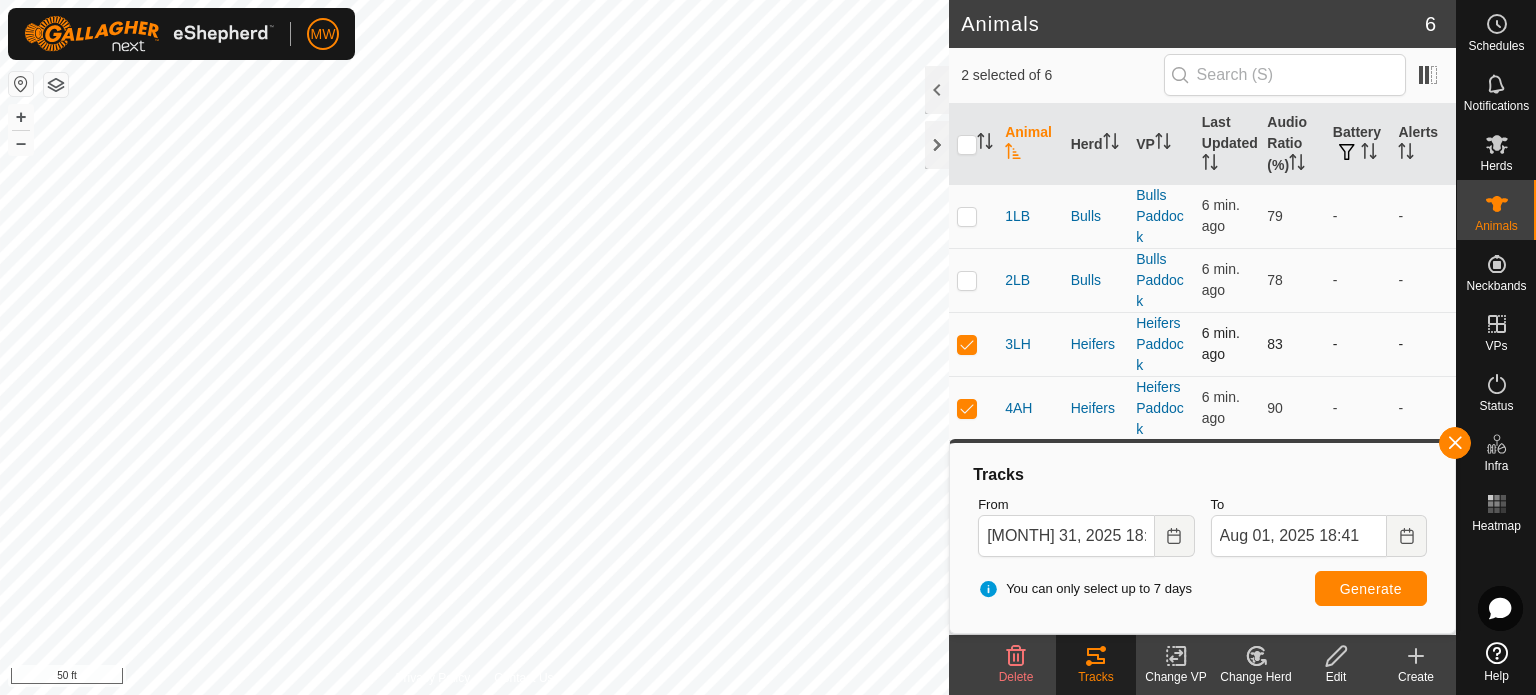 click at bounding box center (967, 344) 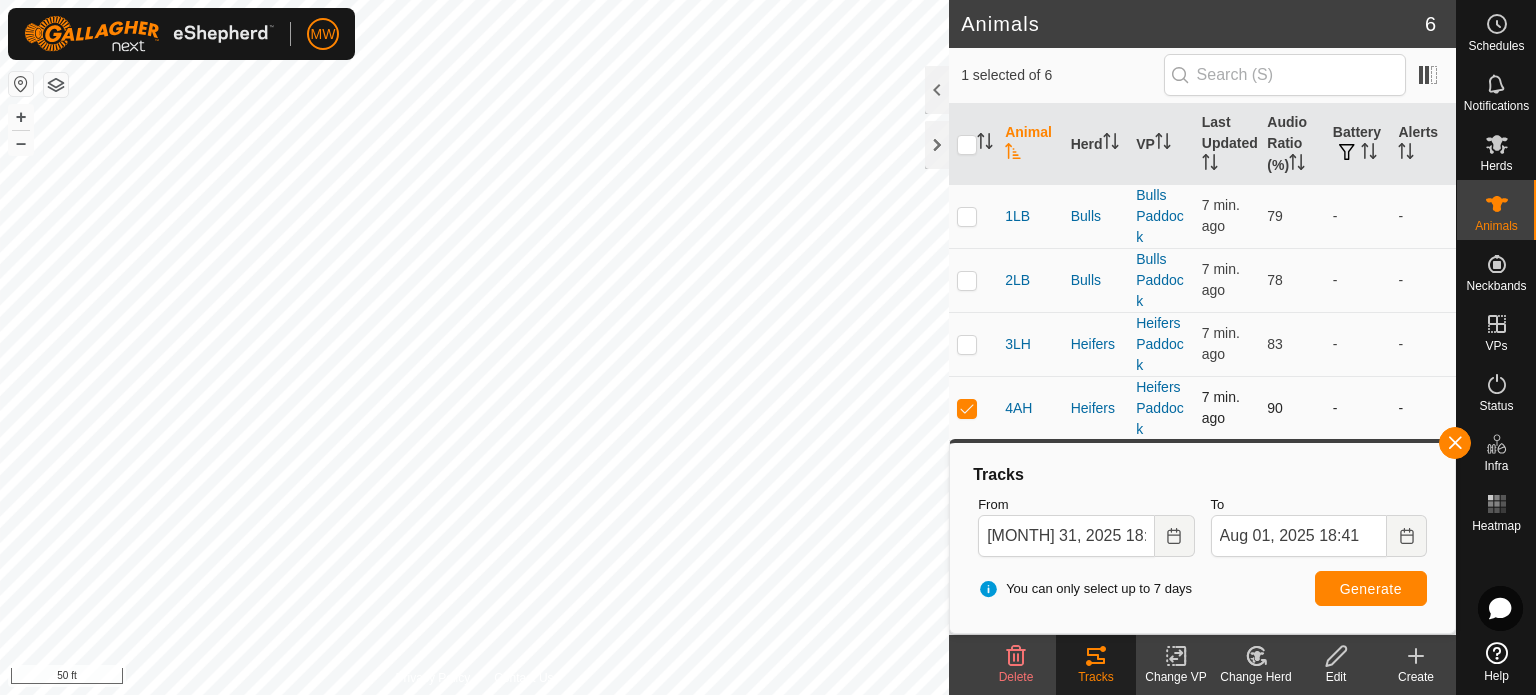 click at bounding box center (967, 408) 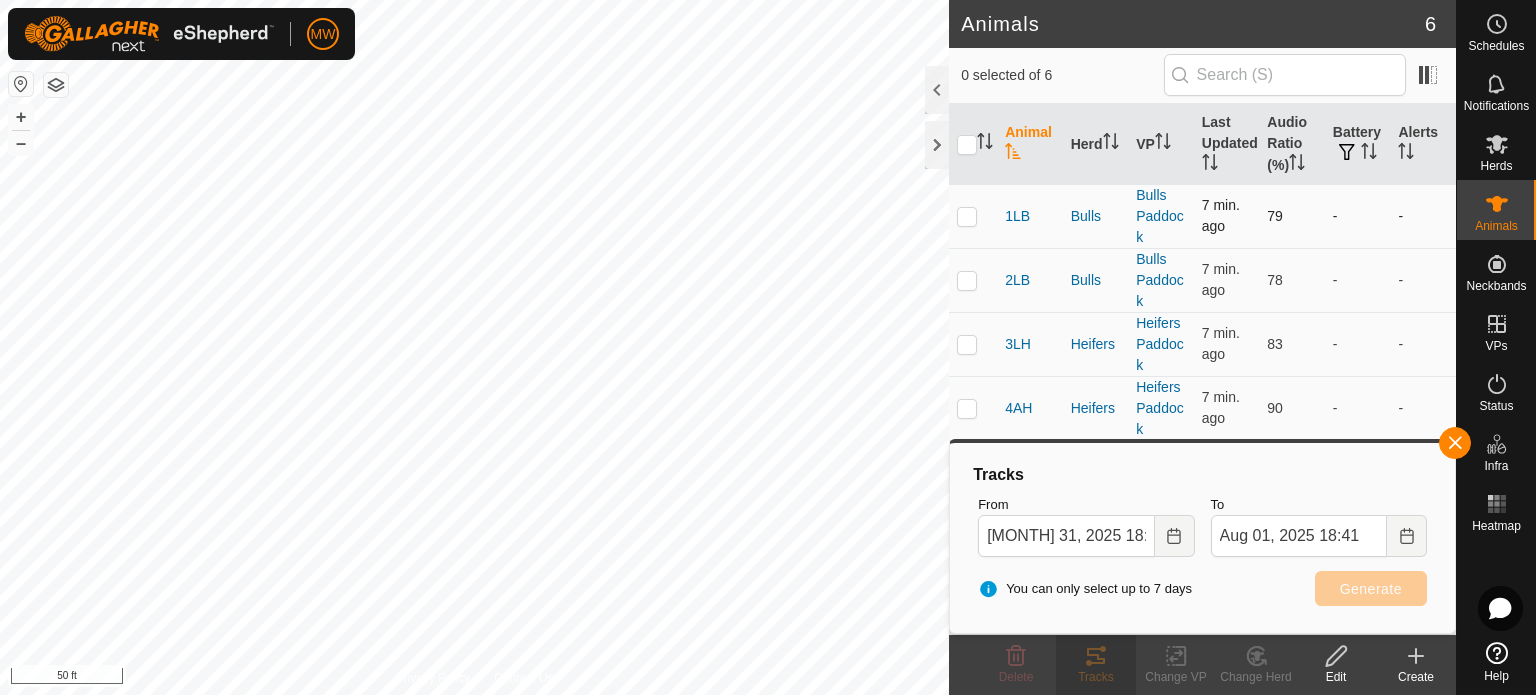 click at bounding box center (967, 216) 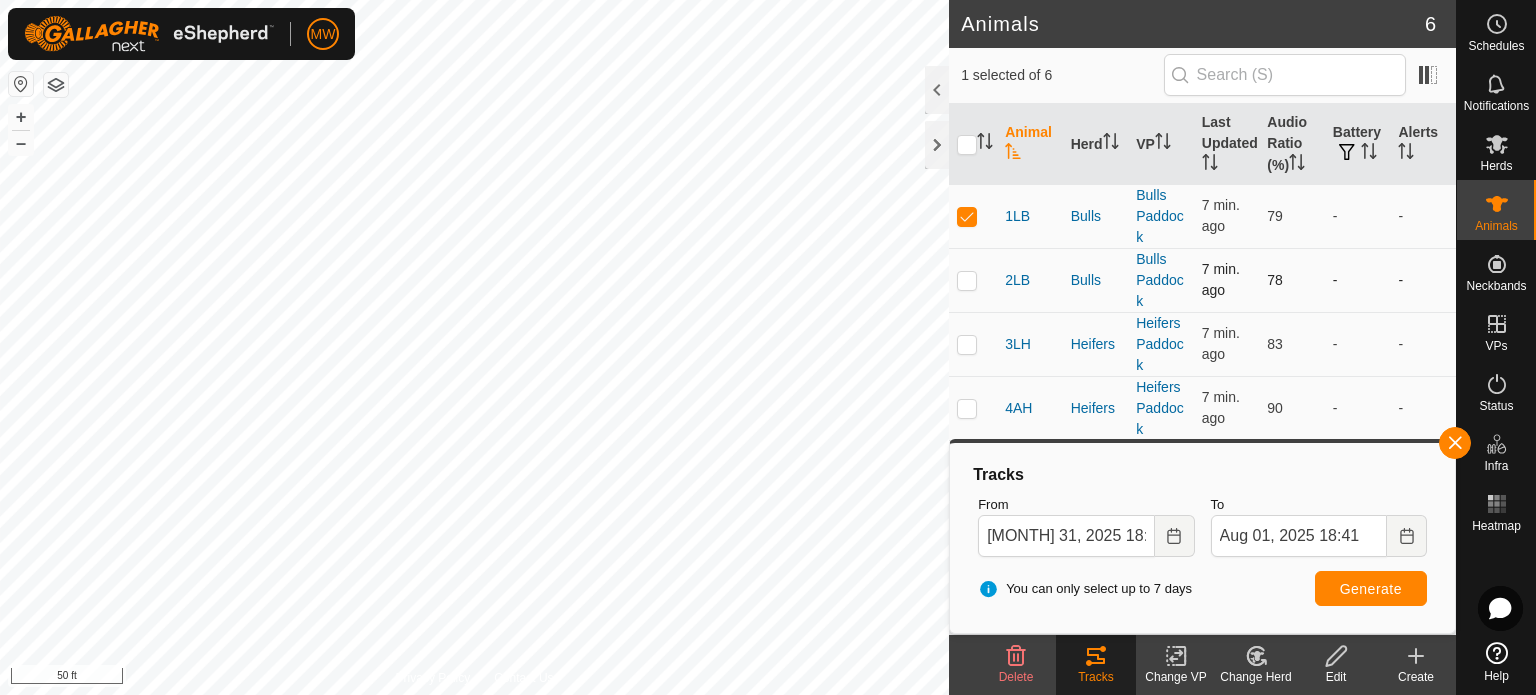 click at bounding box center [967, 280] 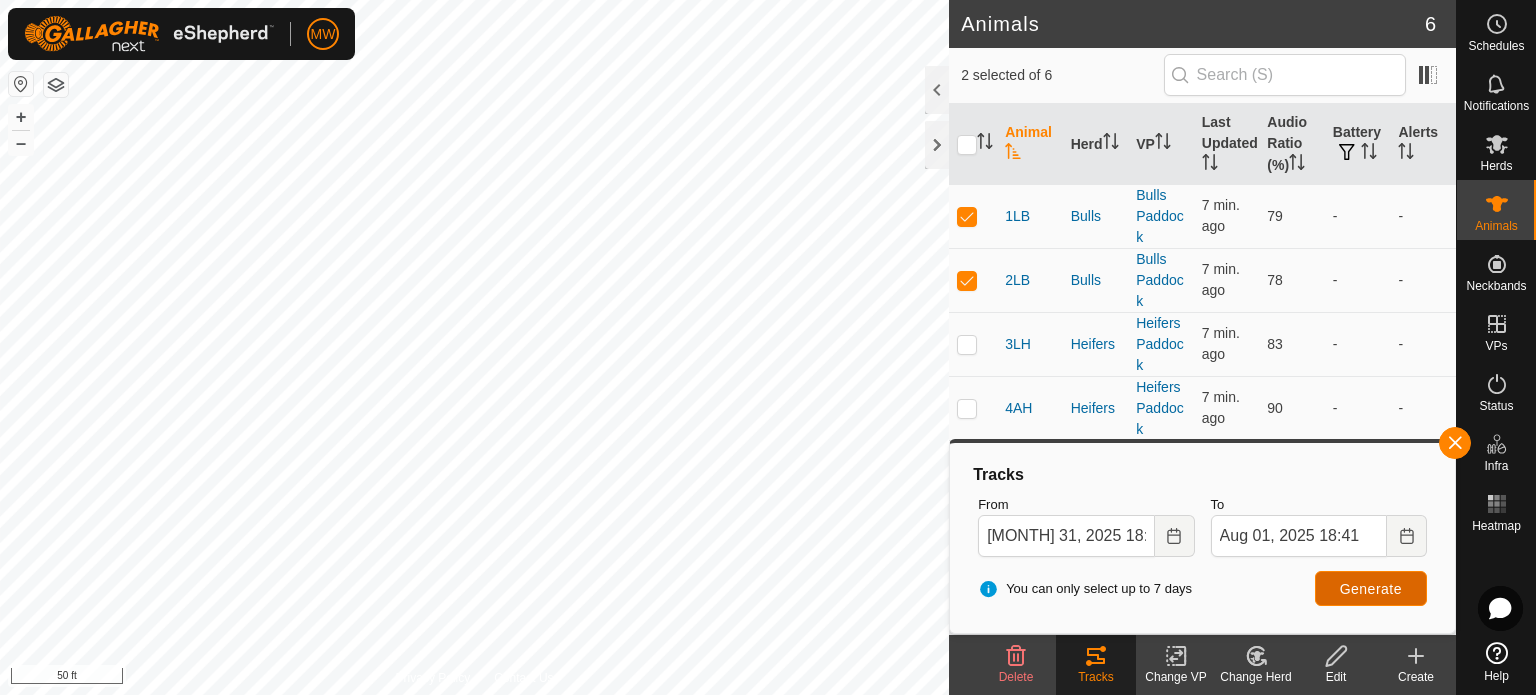 click on "Generate" at bounding box center [1371, 589] 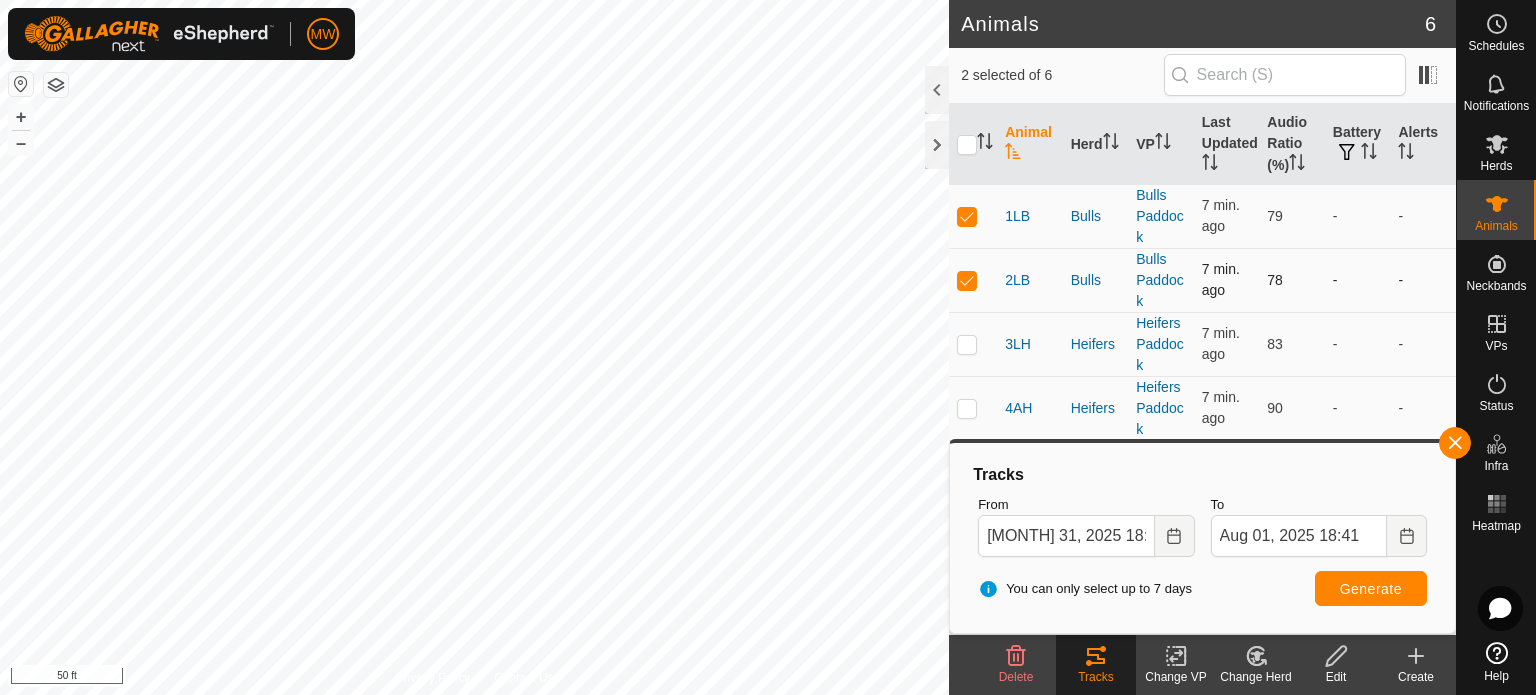 click at bounding box center [967, 280] 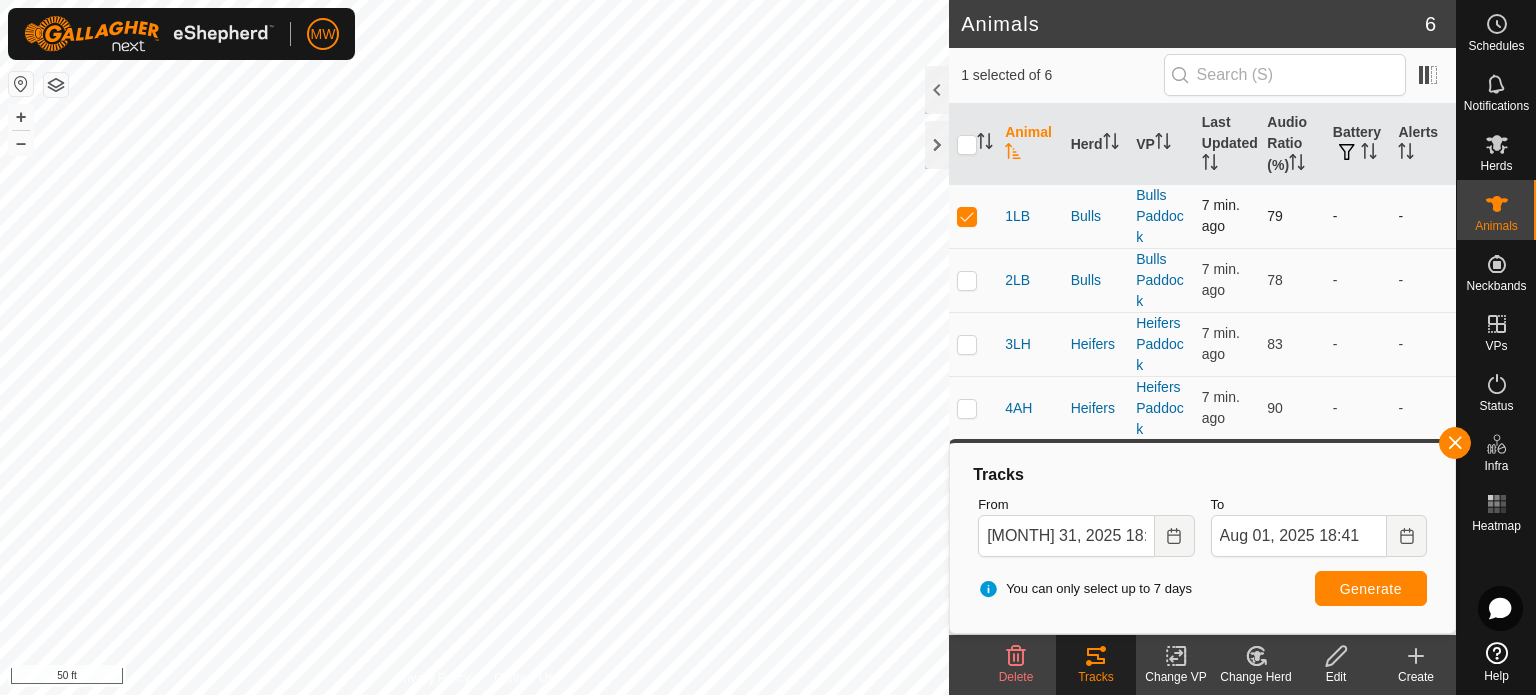 click at bounding box center (967, 216) 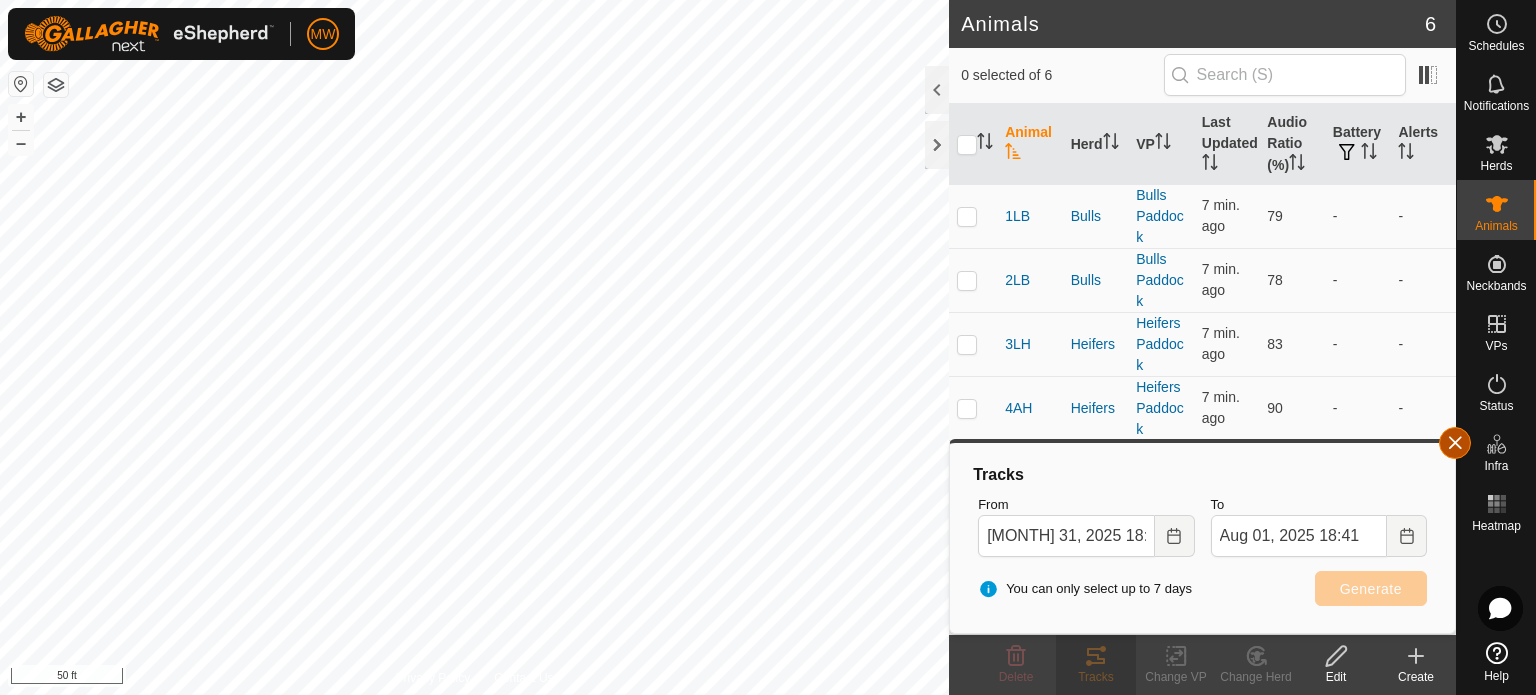 click at bounding box center (1455, 443) 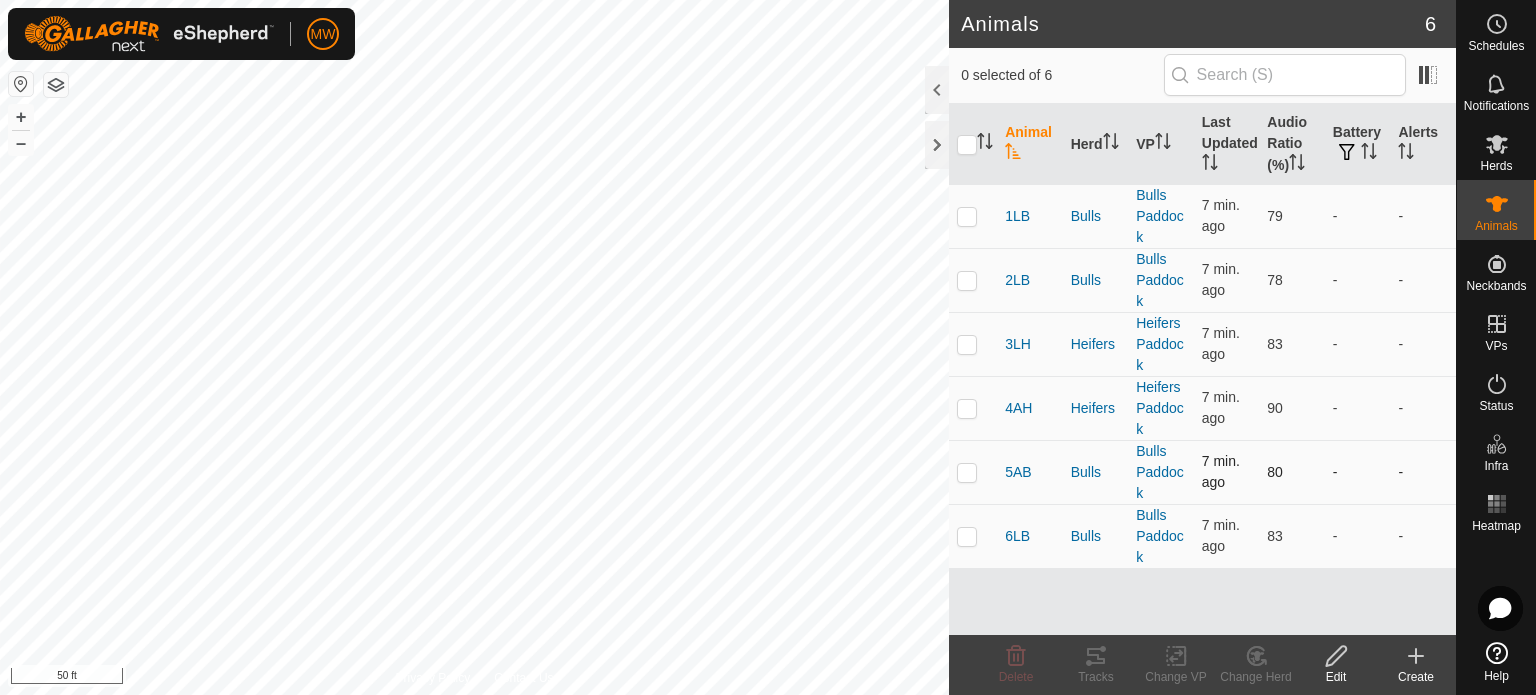 click at bounding box center (967, 472) 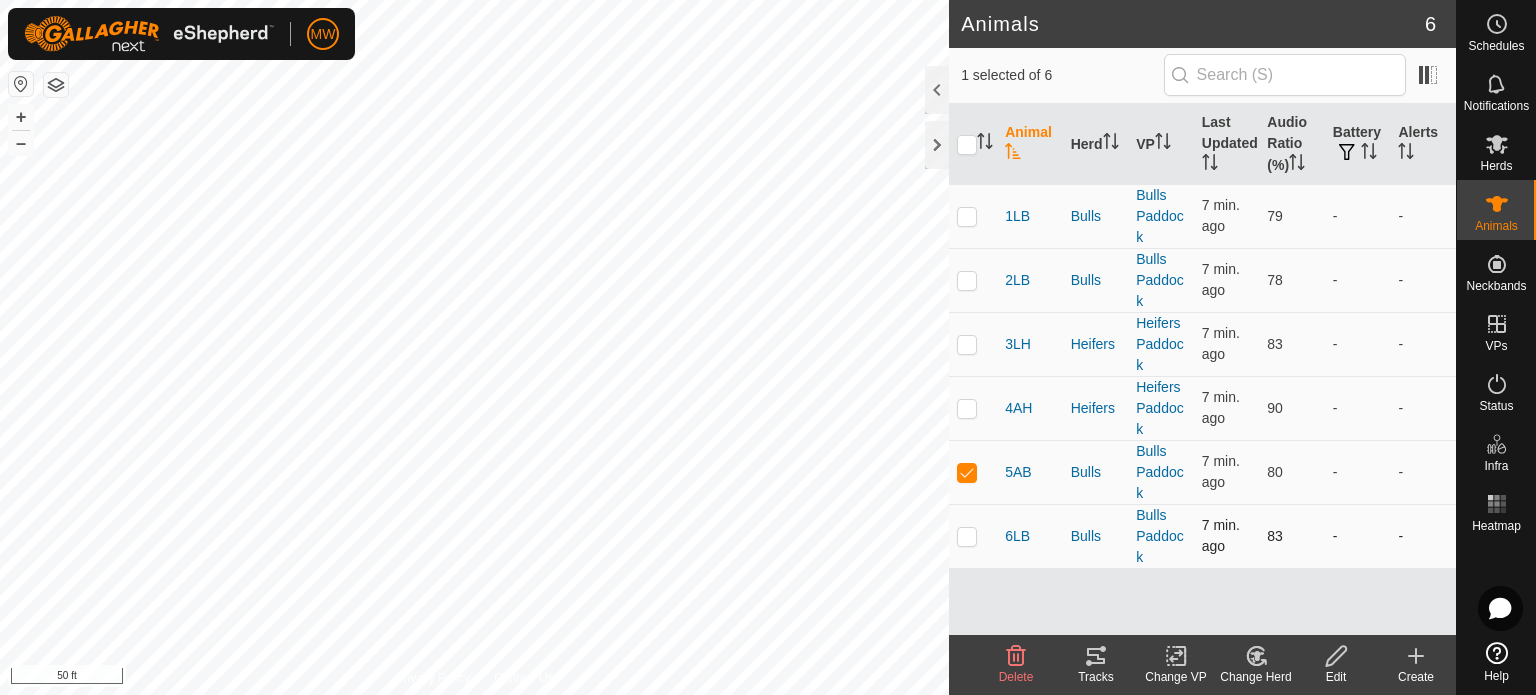 click at bounding box center [967, 536] 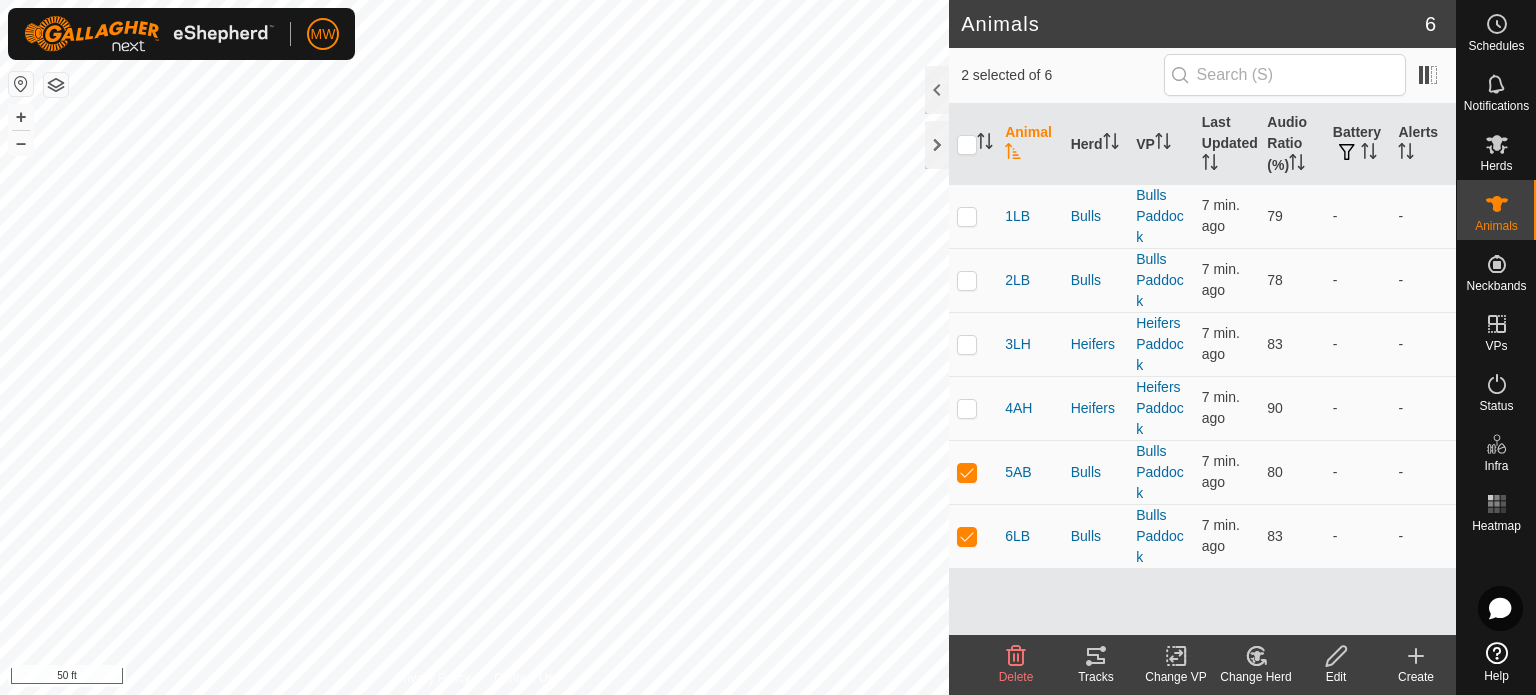 click 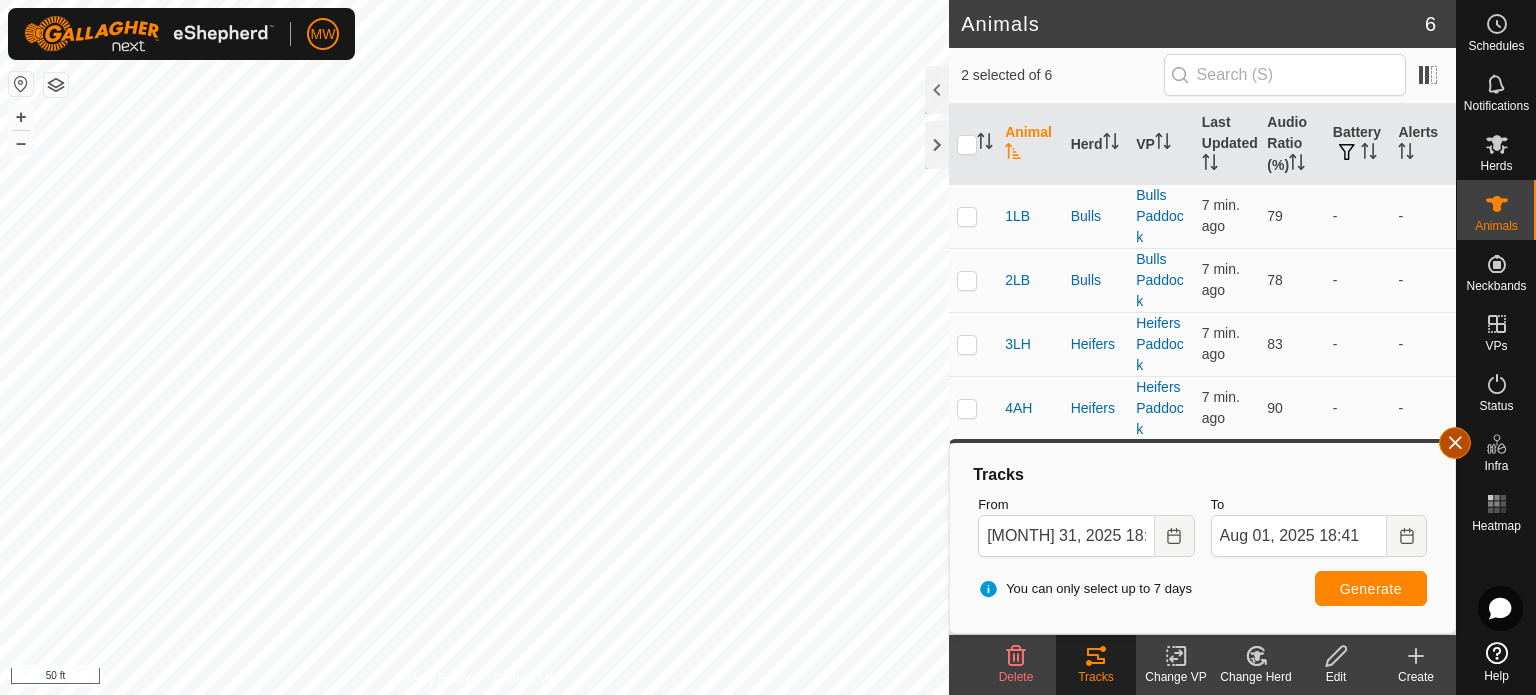 click at bounding box center [1455, 443] 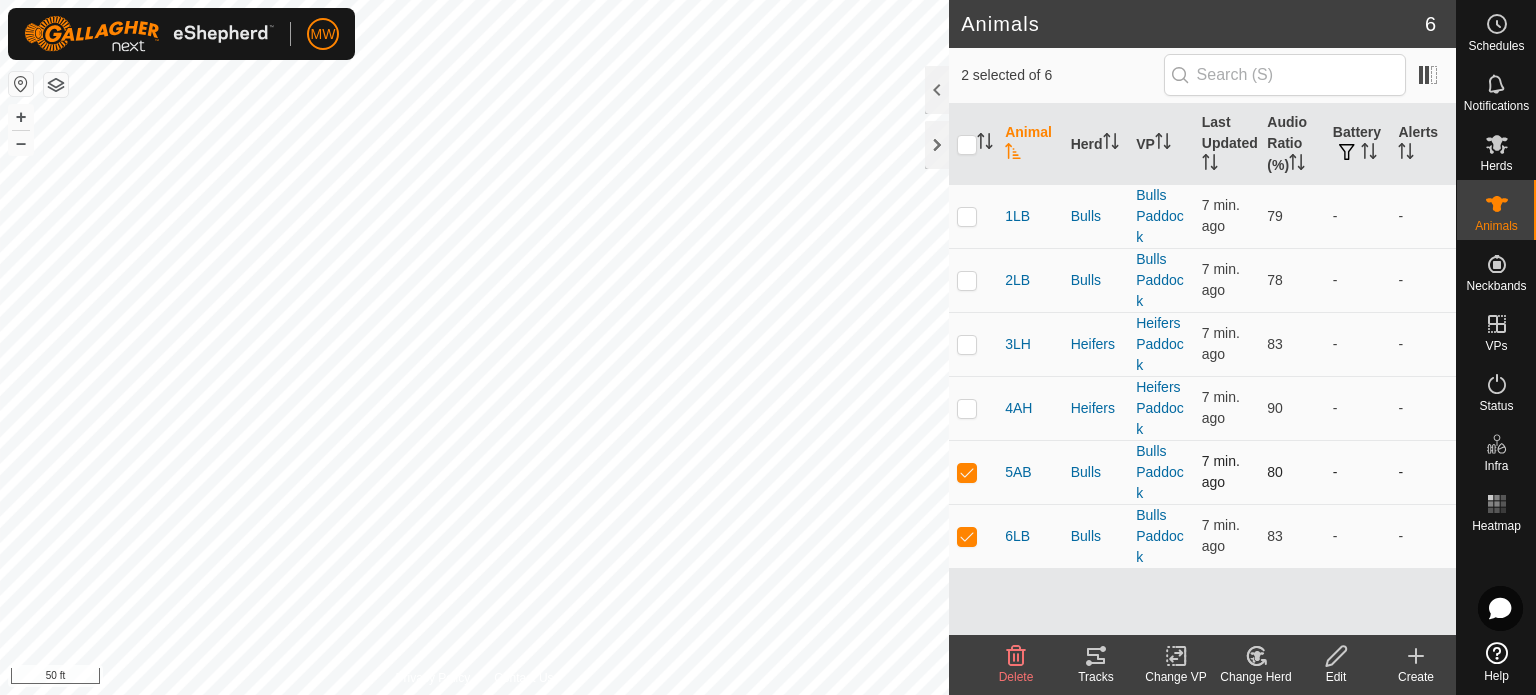 click at bounding box center [967, 472] 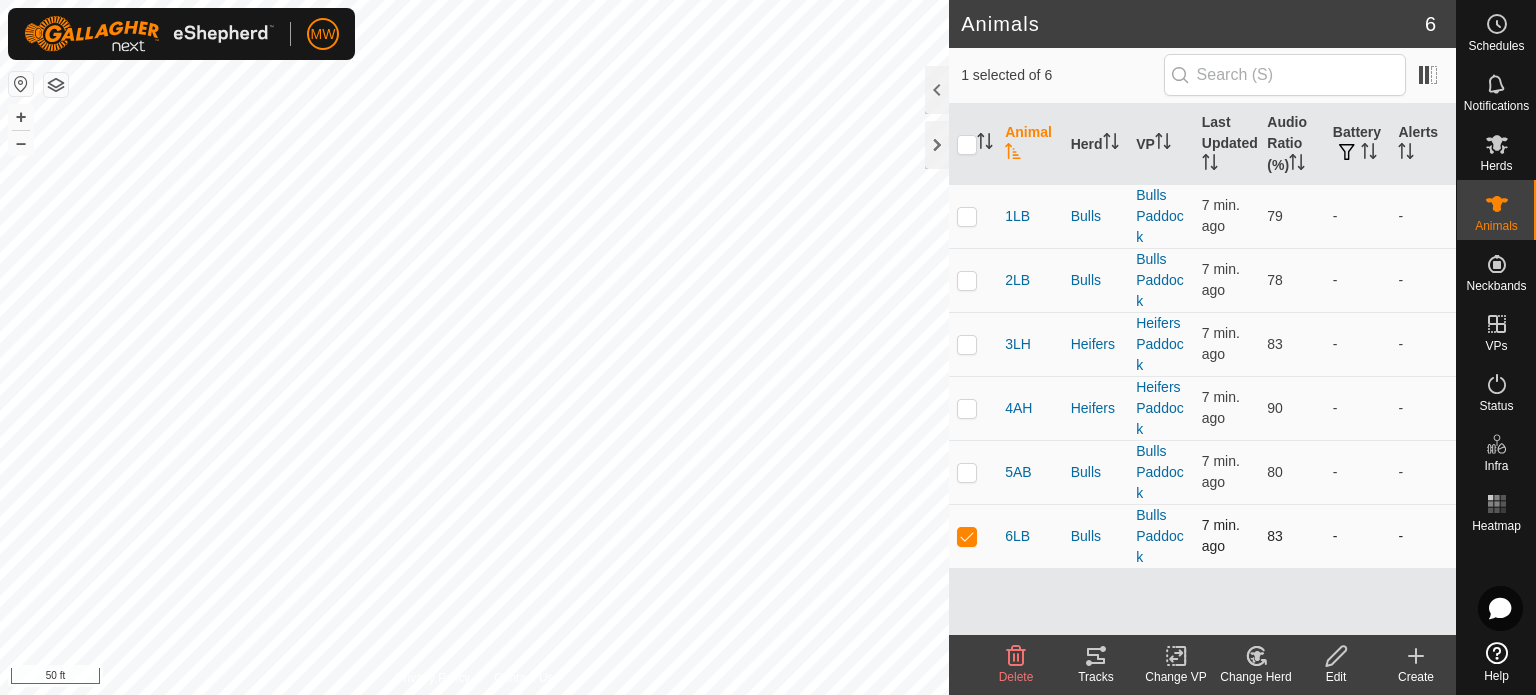 click at bounding box center [973, 536] 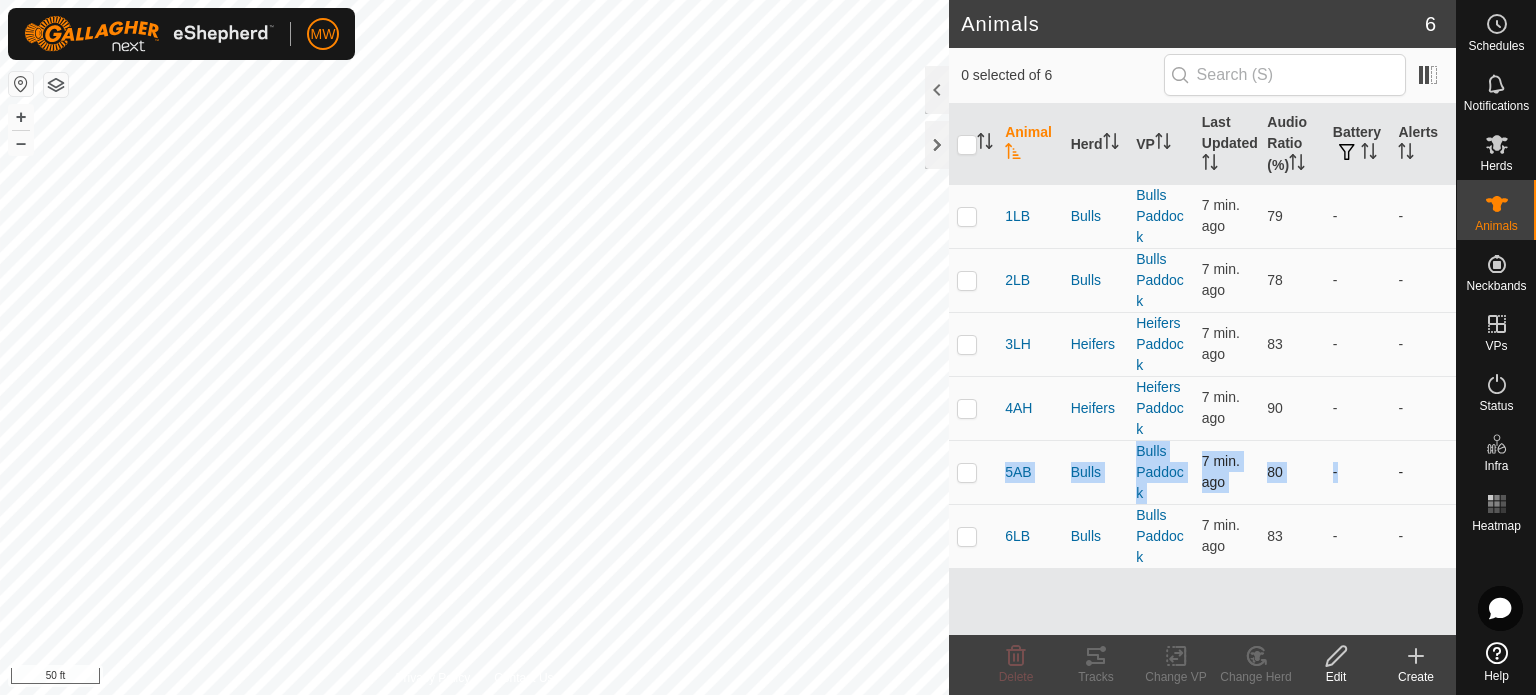 drag, startPoint x: 1390, startPoint y: 375, endPoint x: 1396, endPoint y: 459, distance: 84.21401 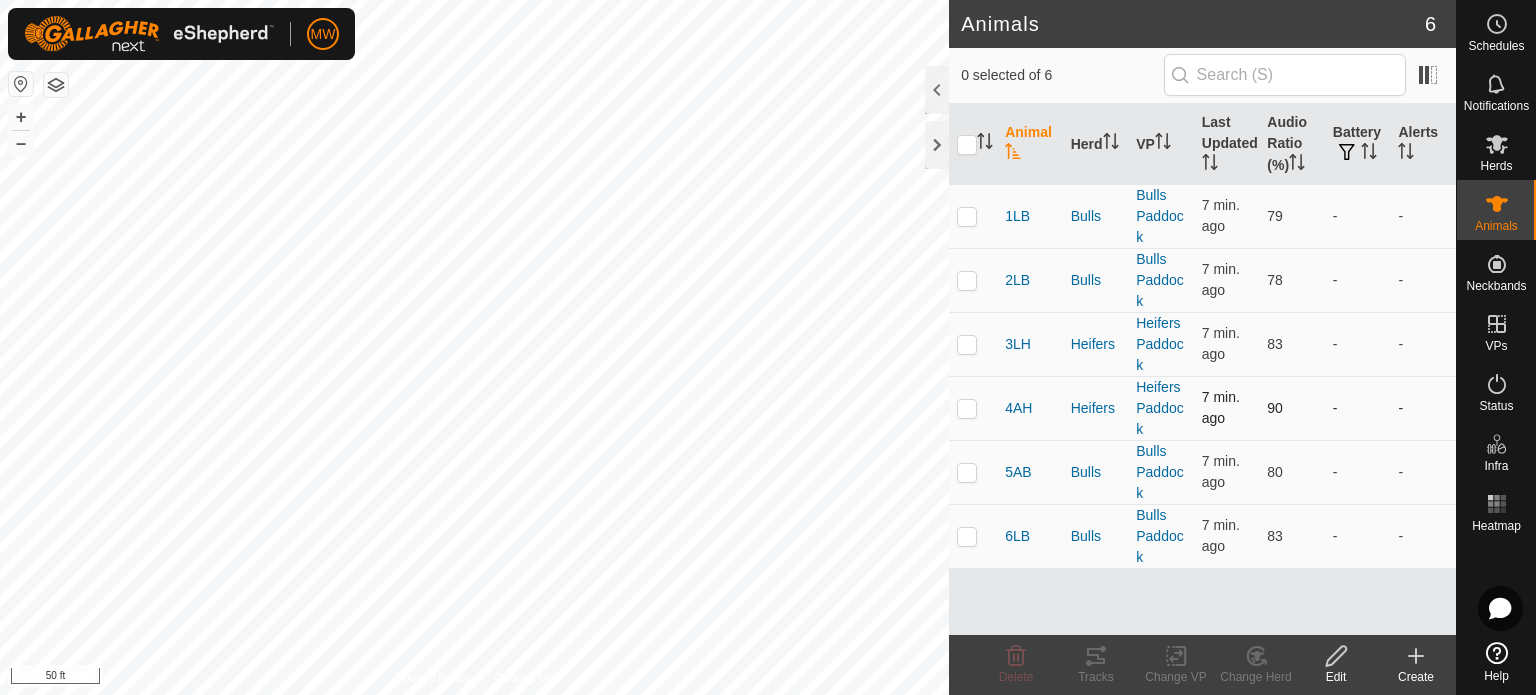 click at bounding box center (967, 408) 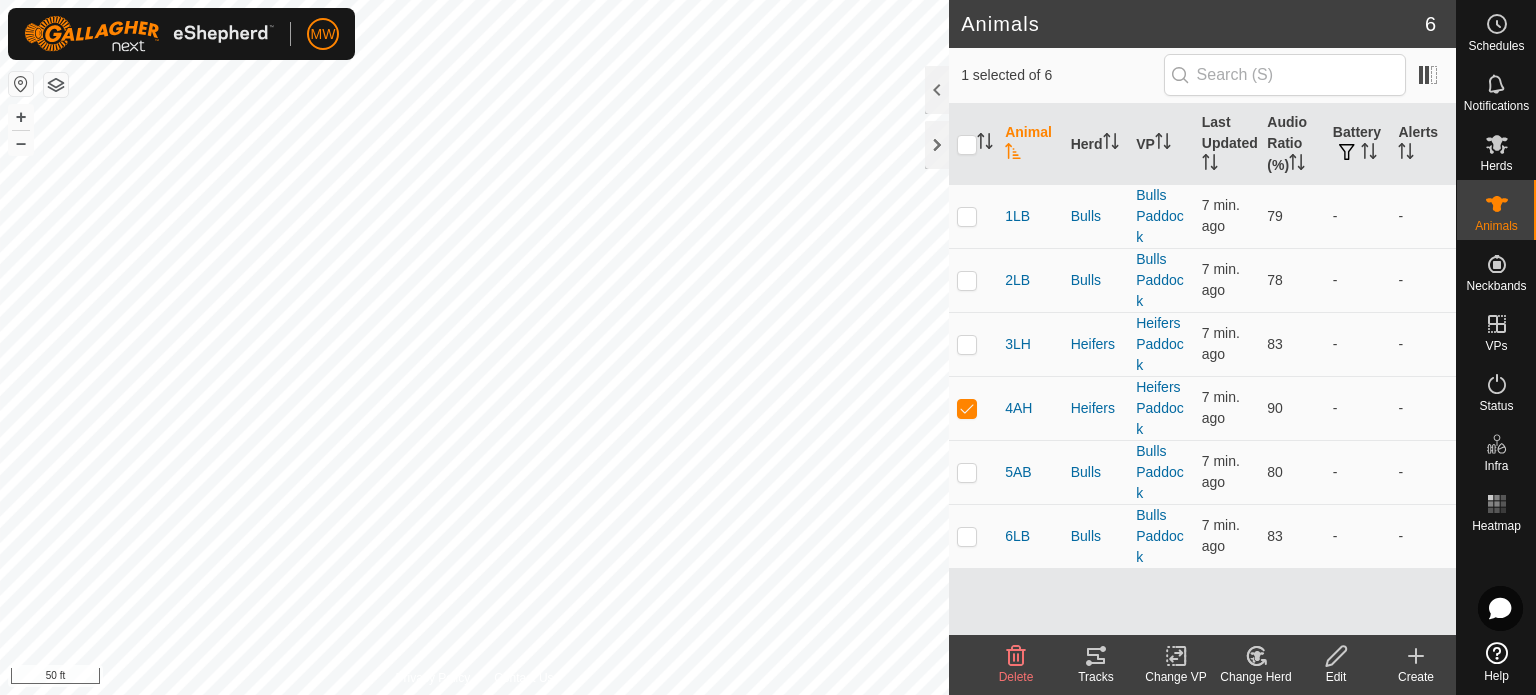 click 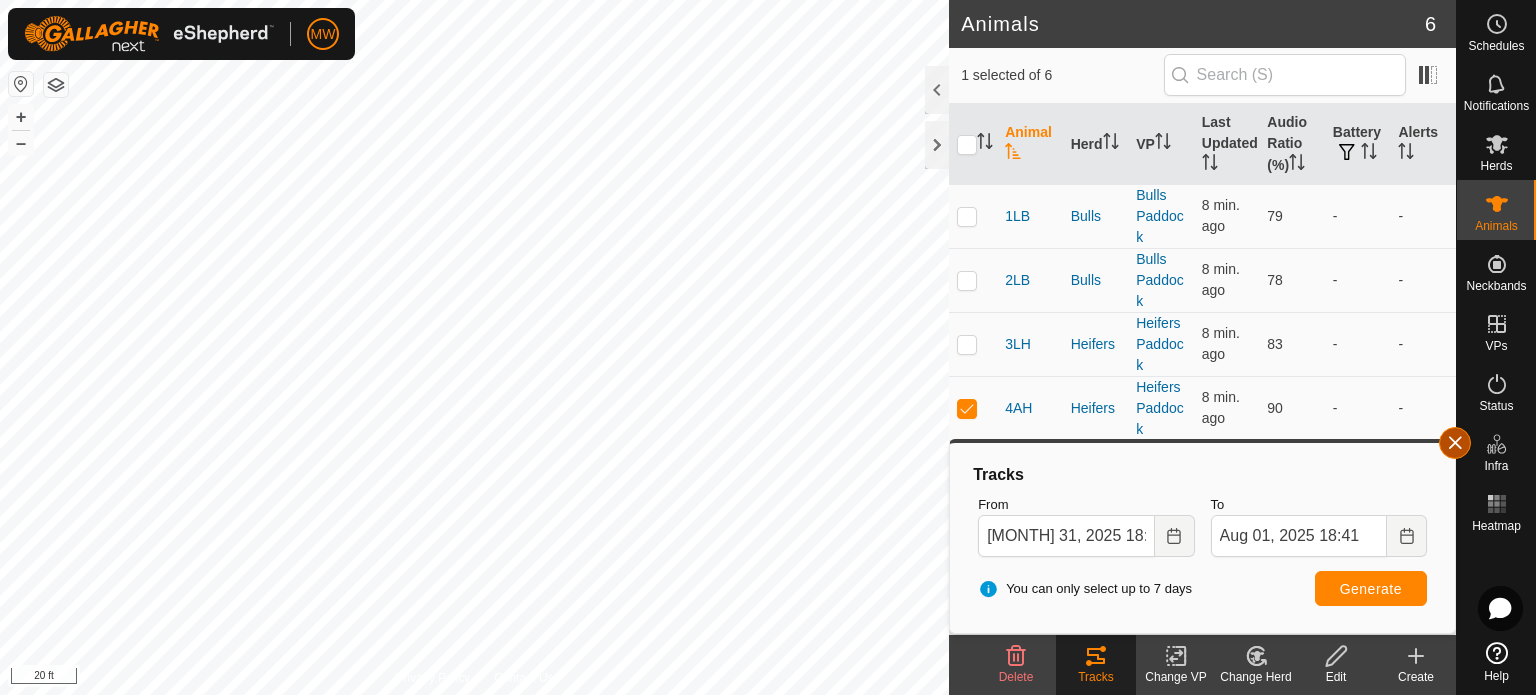 click at bounding box center [1455, 443] 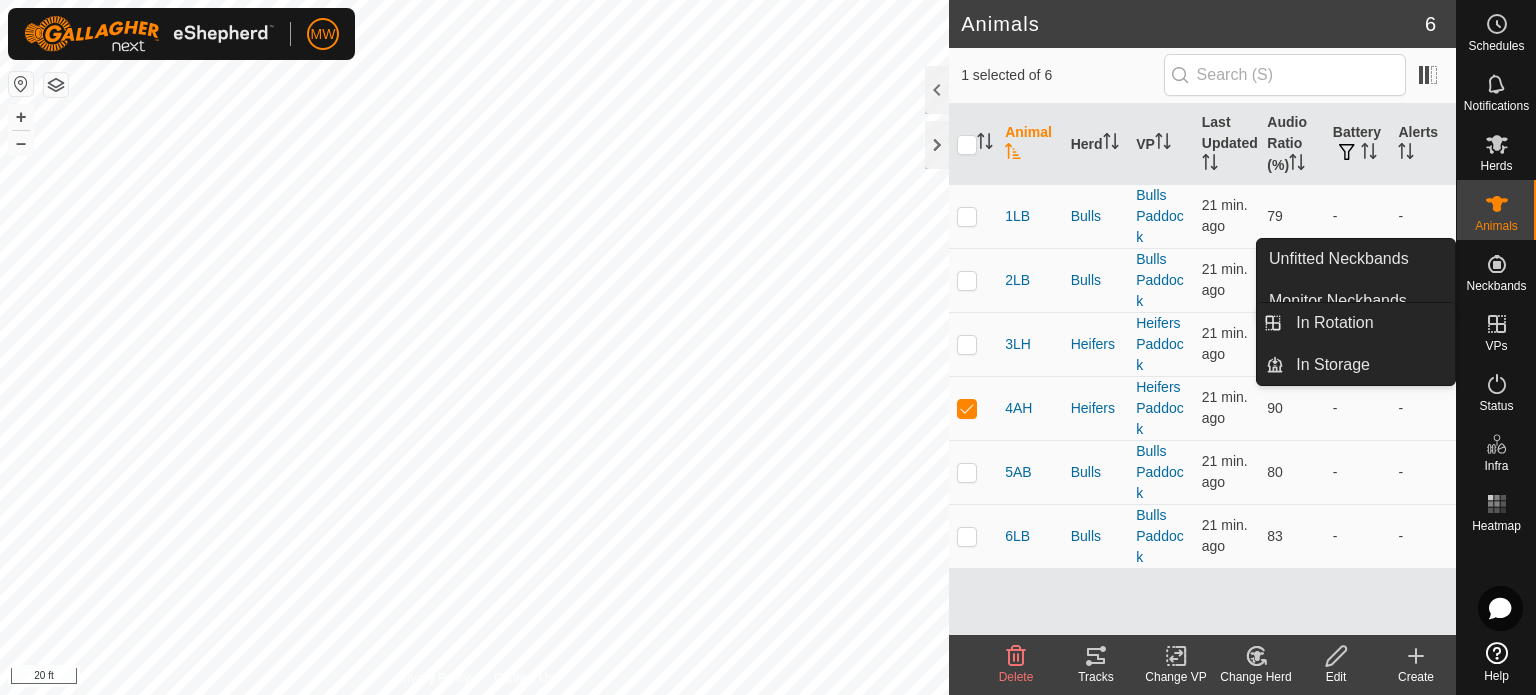 click 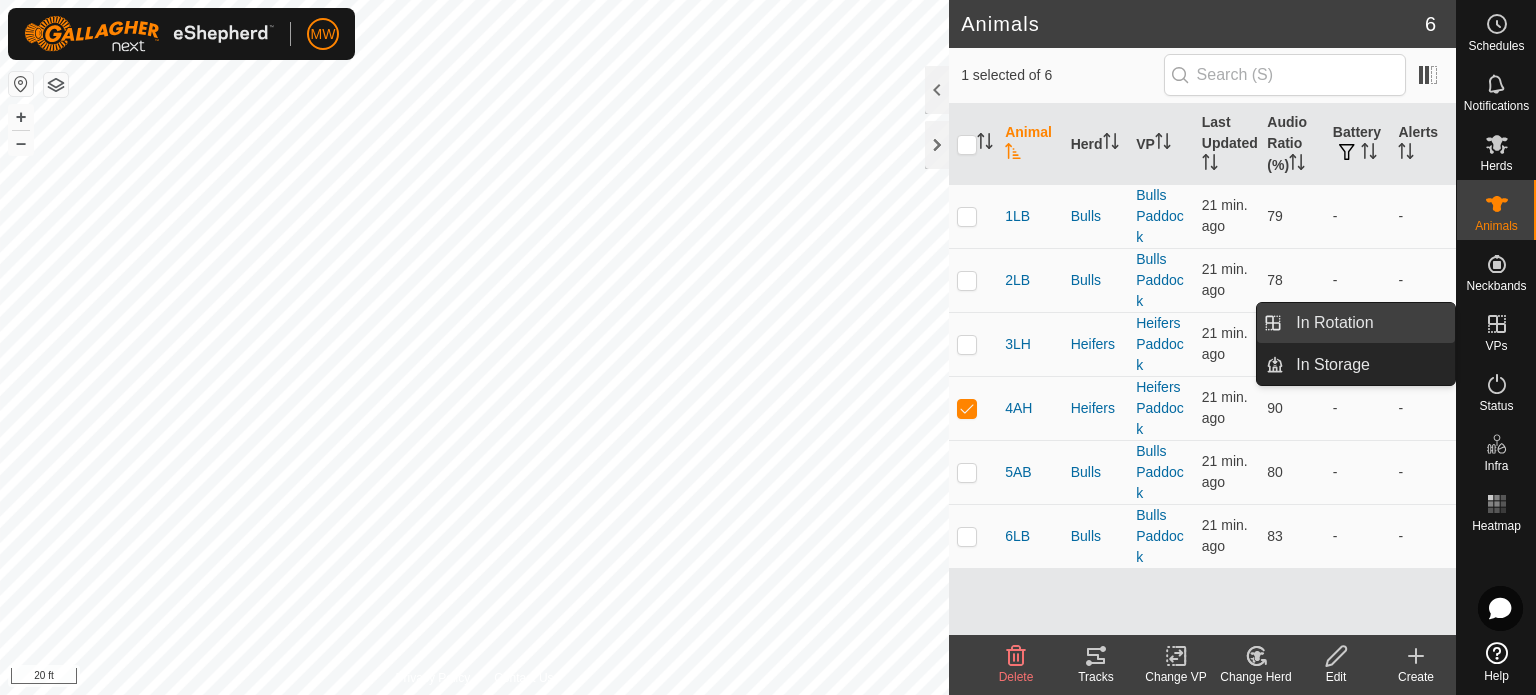 click on "In Rotation" at bounding box center (1369, 323) 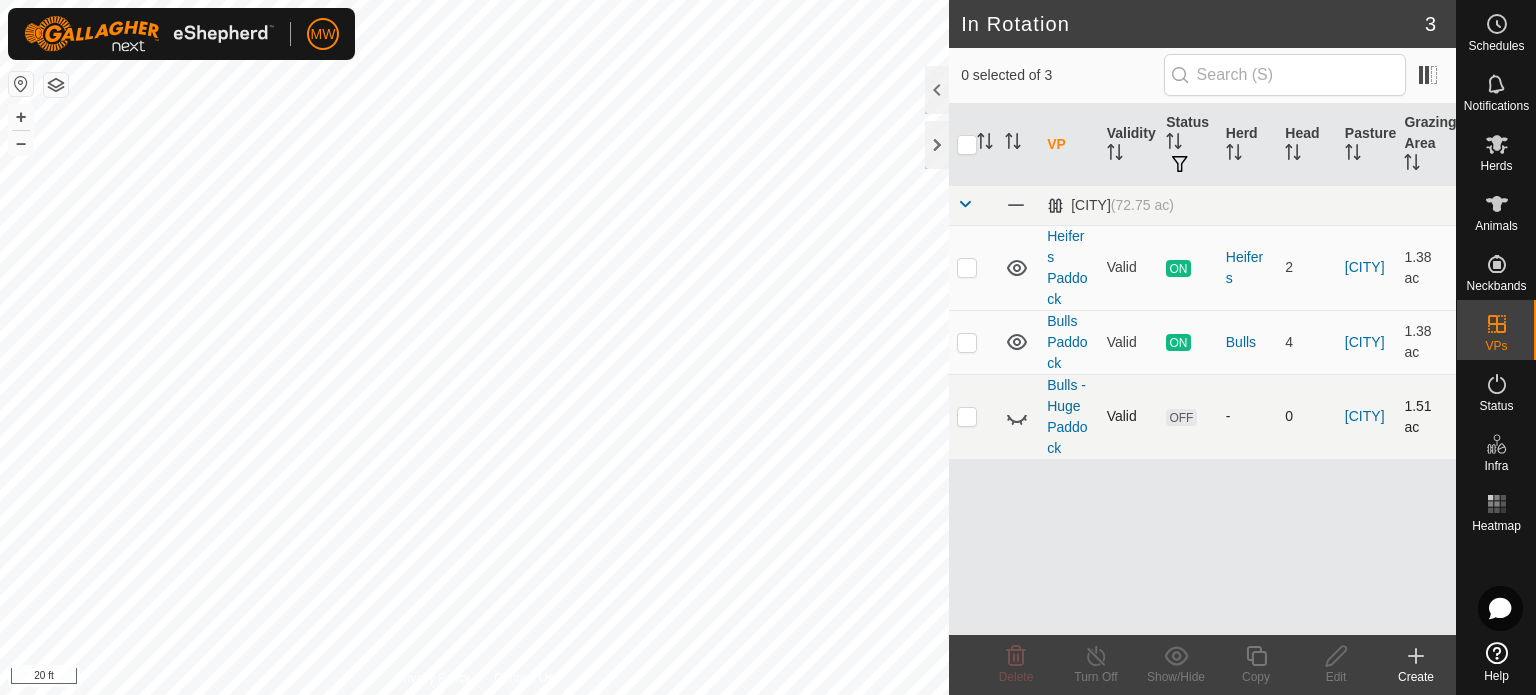 click at bounding box center (967, 416) 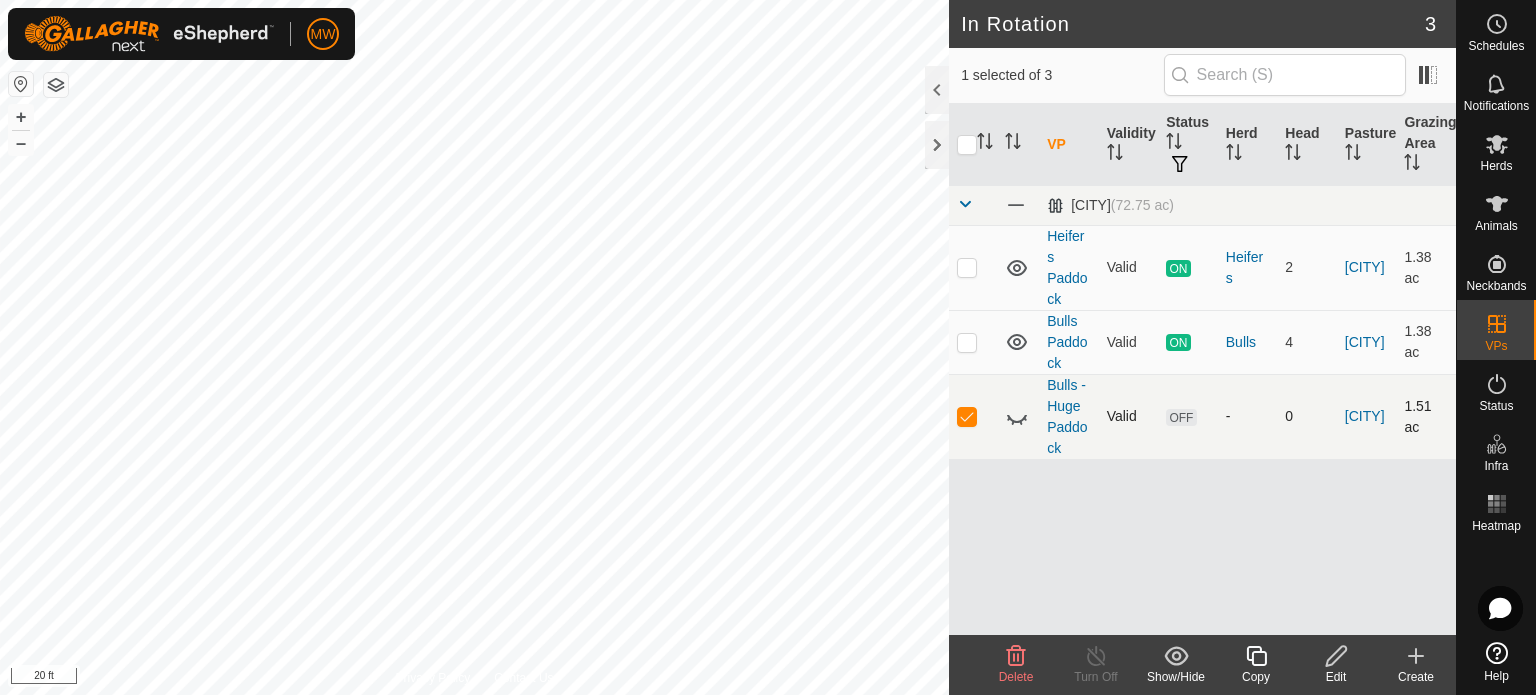checkbox on "true" 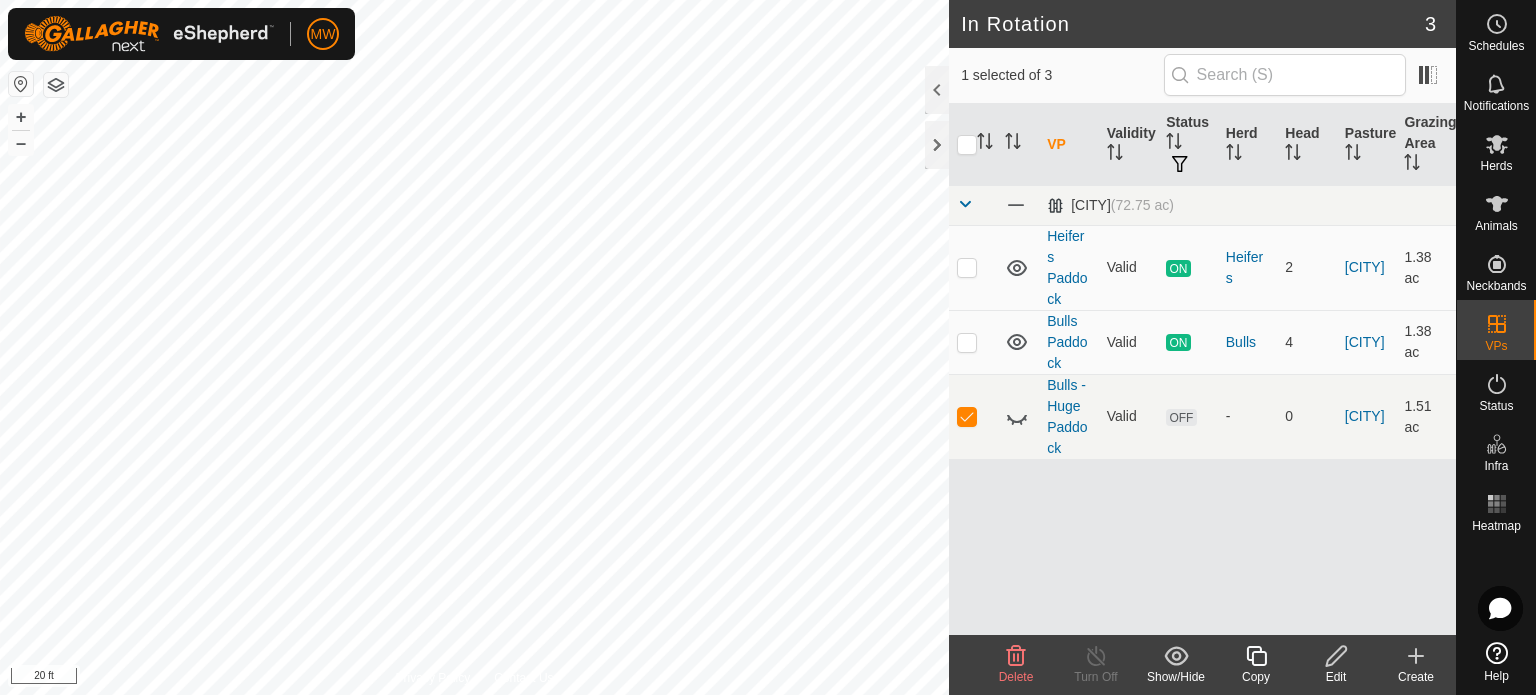 click 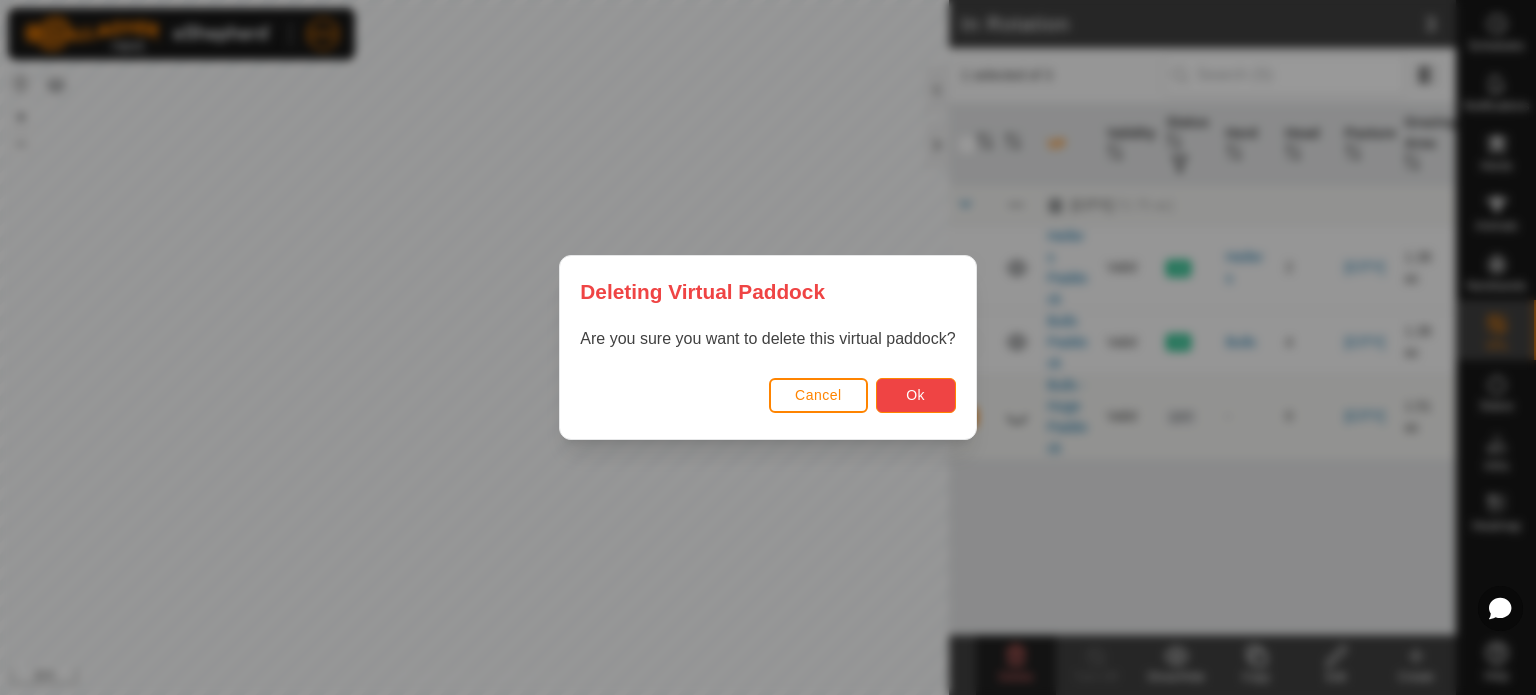 click on "Ok" at bounding box center (915, 395) 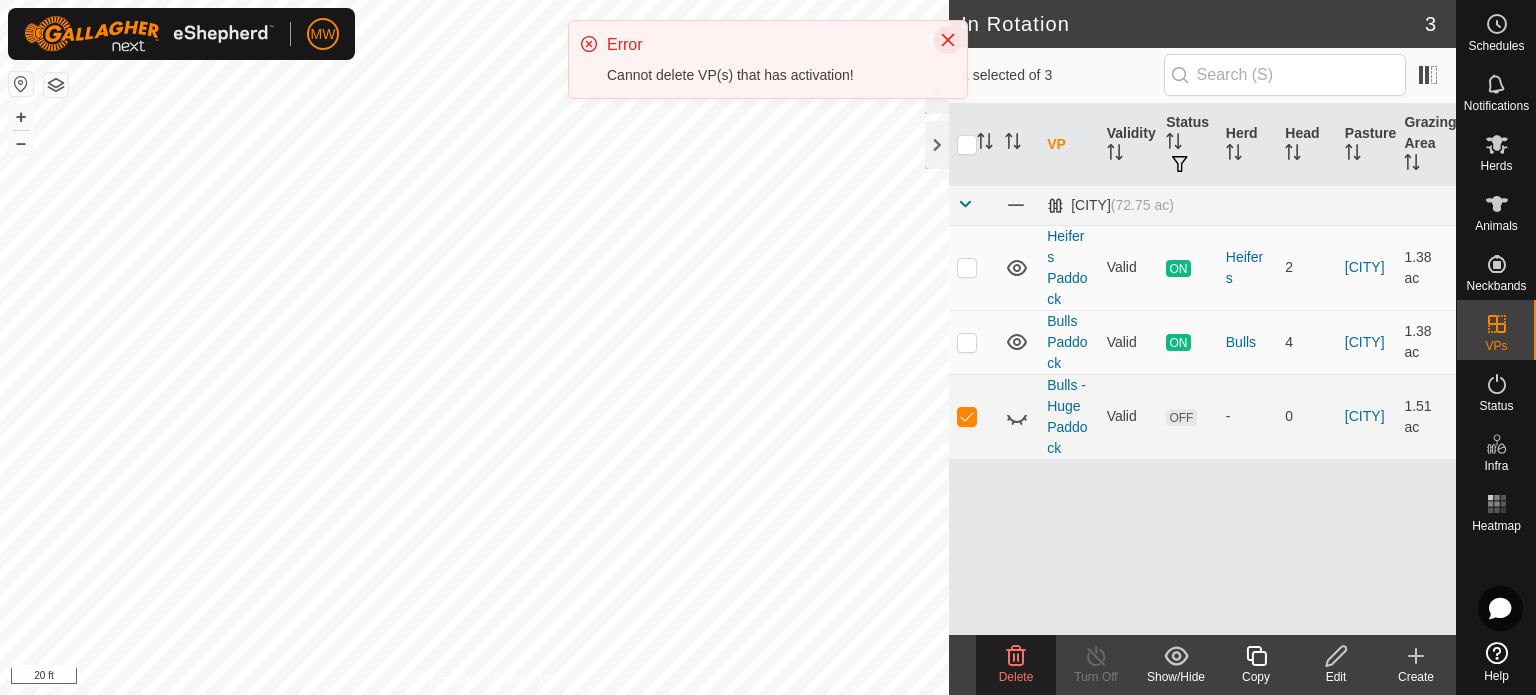 click 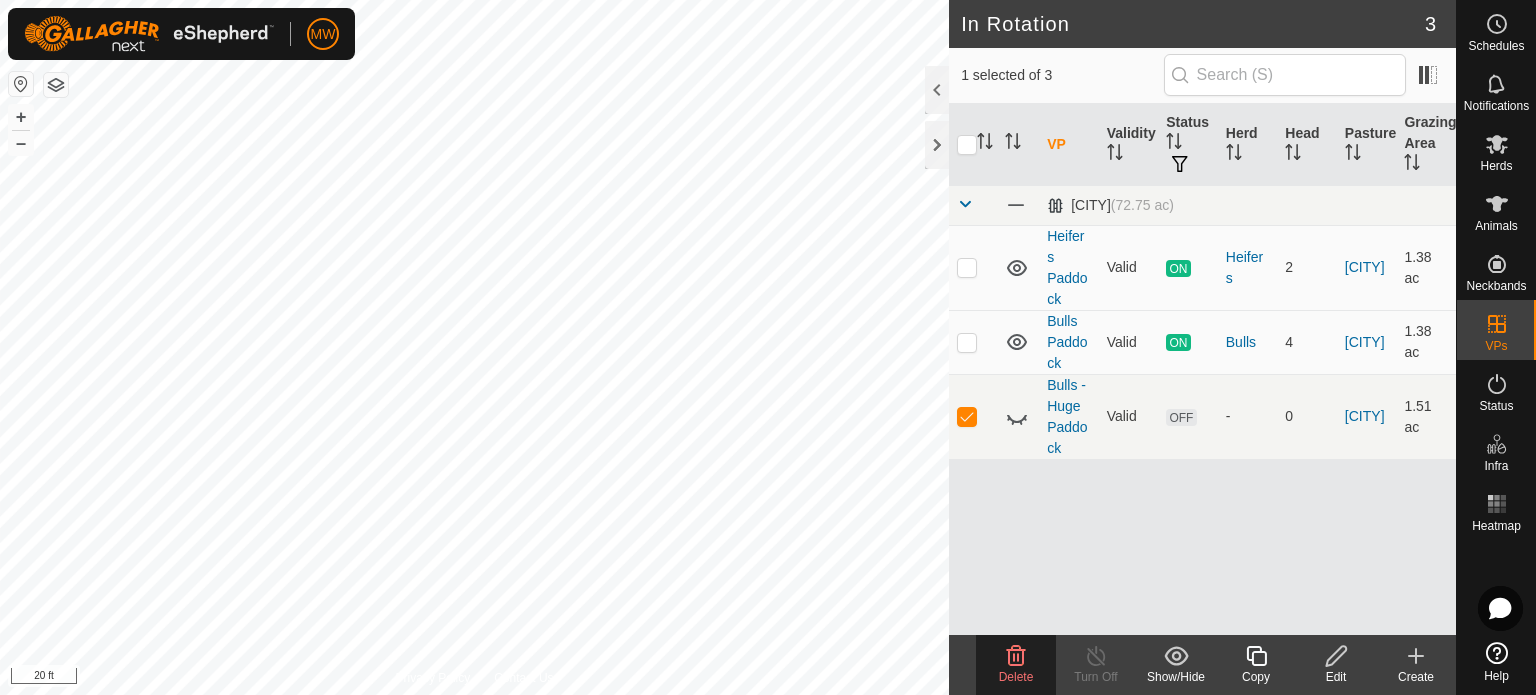 click 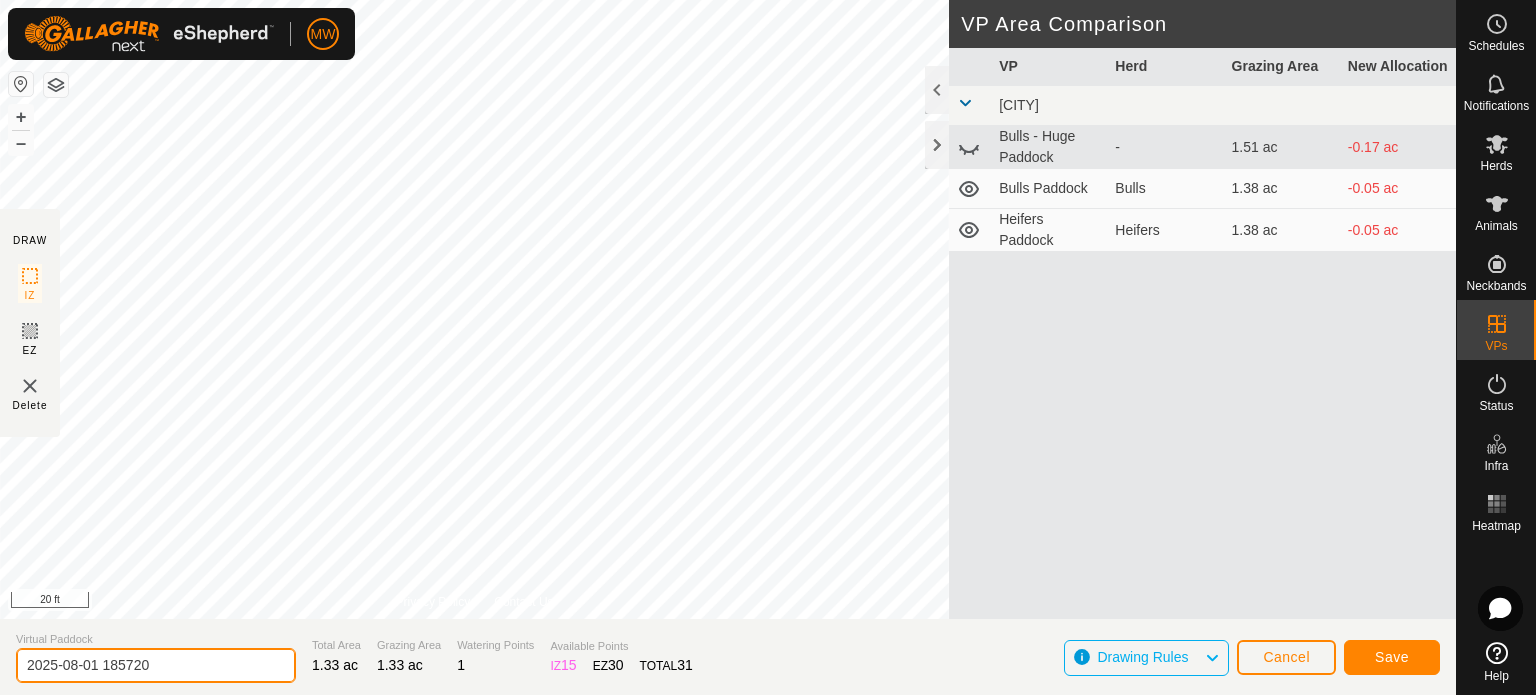 click on "2025-08-01 185720" 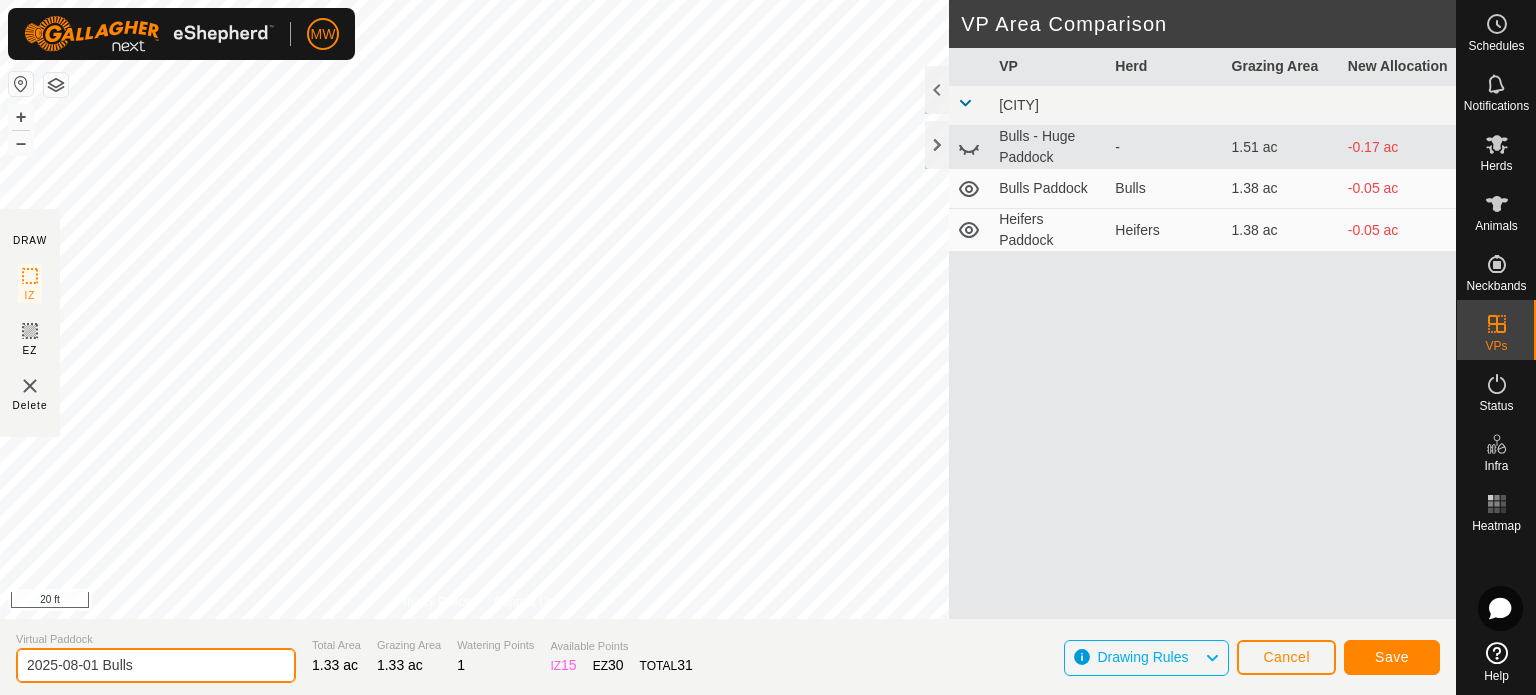 type on "2025-08-01 Bulls" 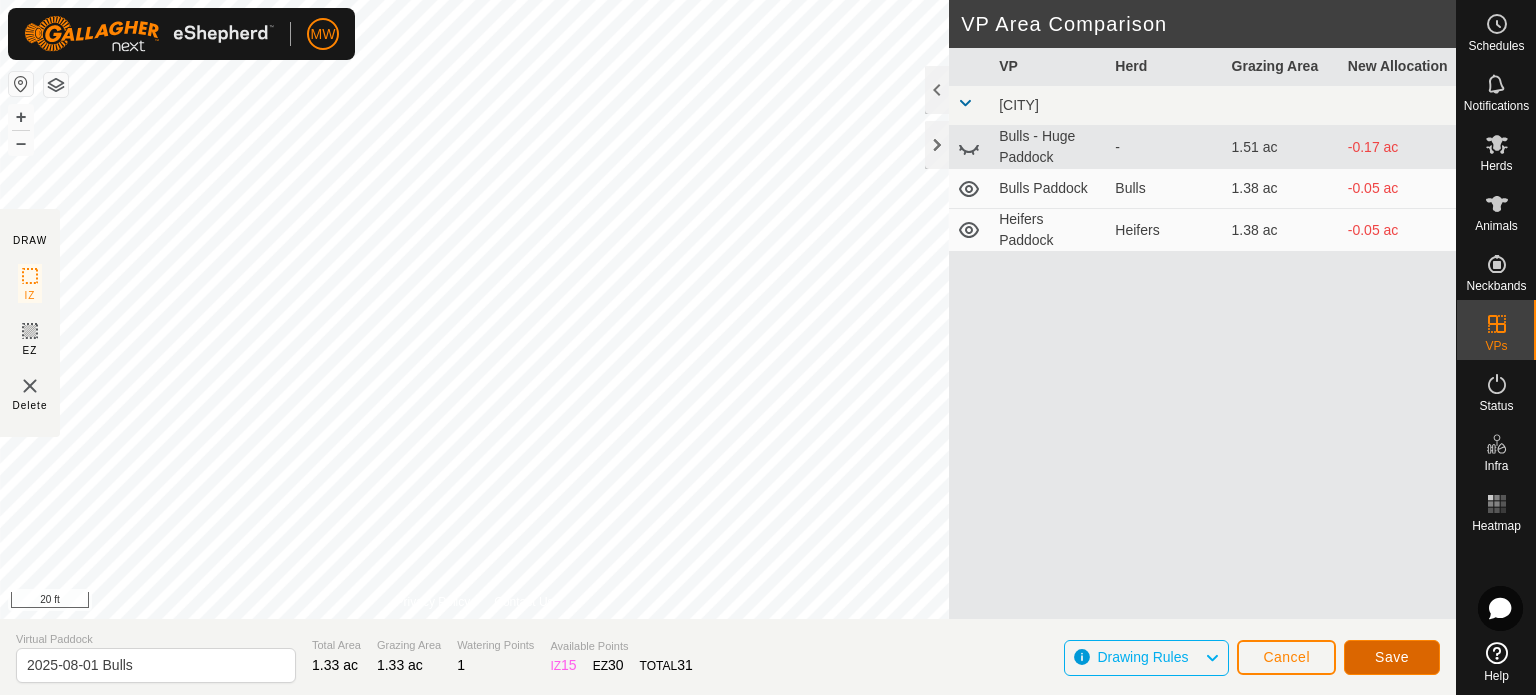 click on "Save" 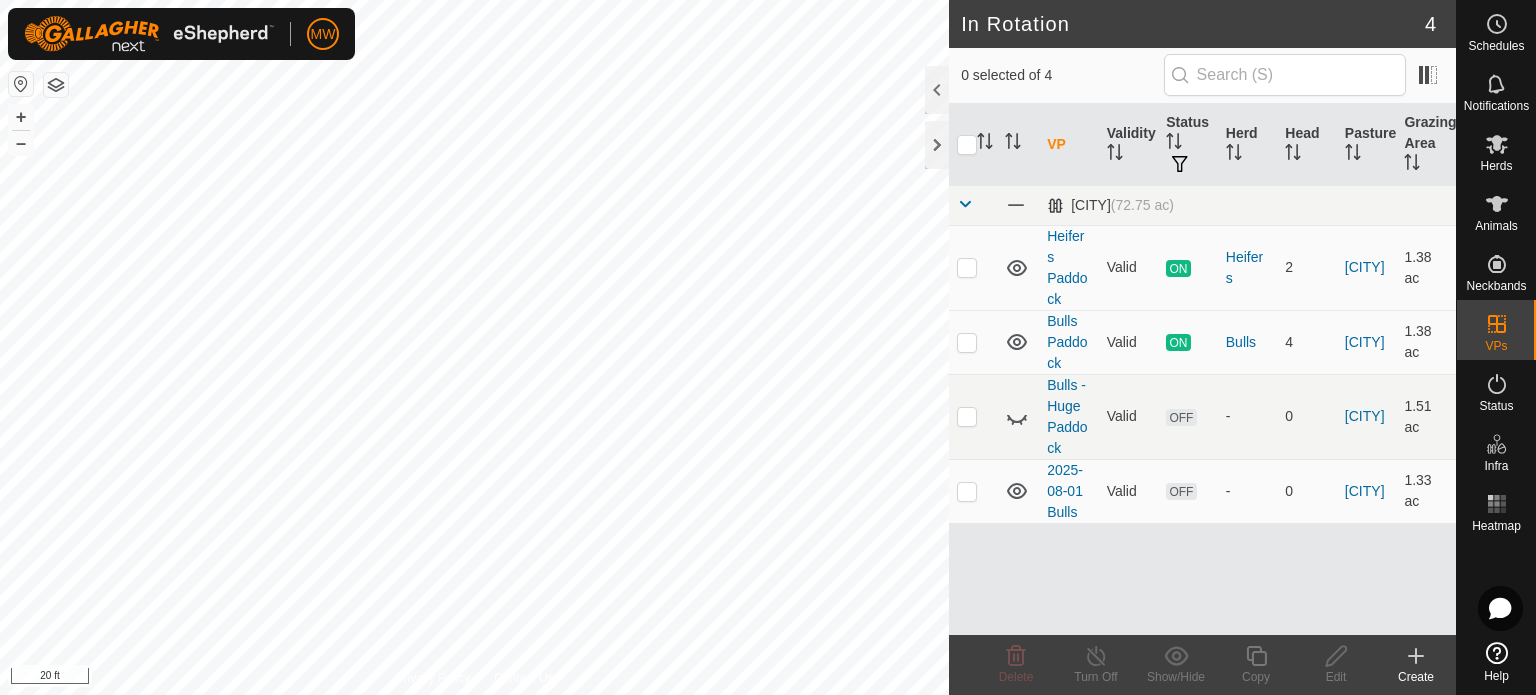 click on "Create" 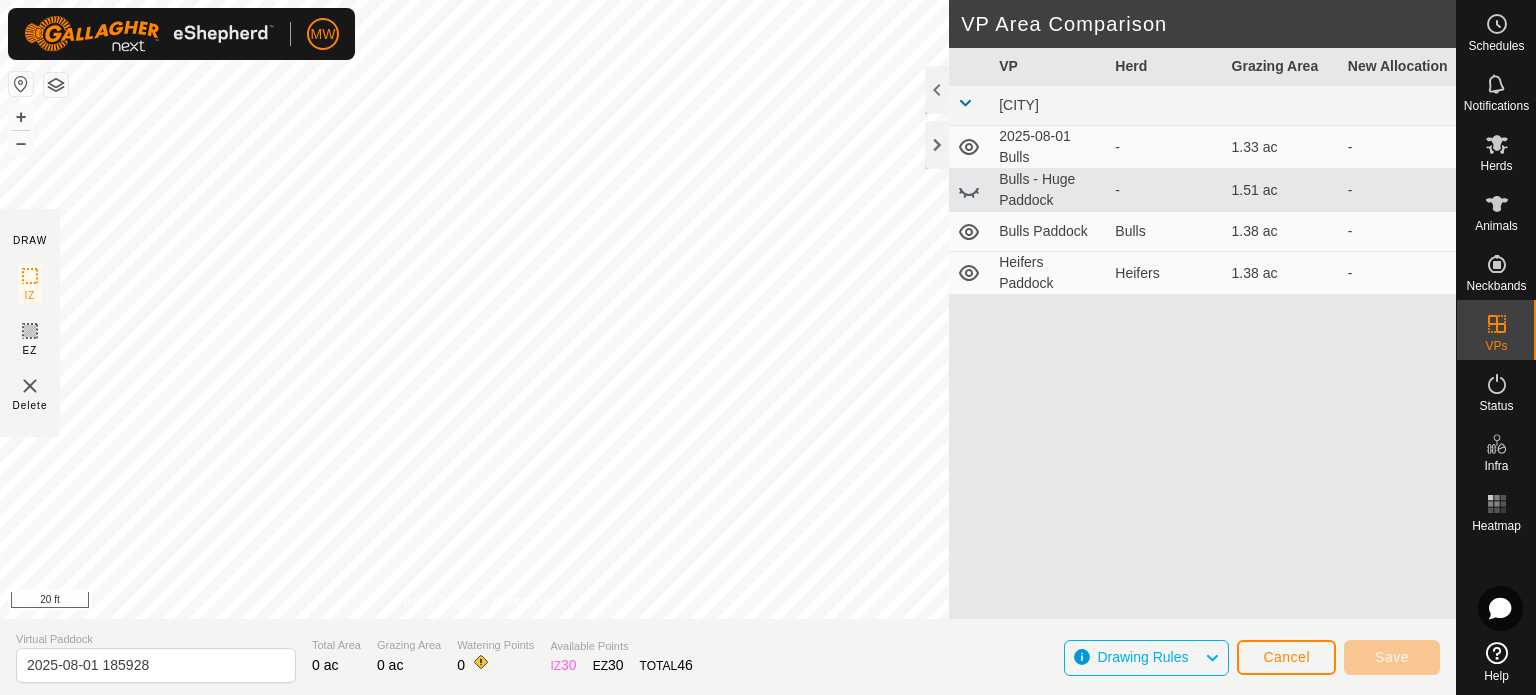 click 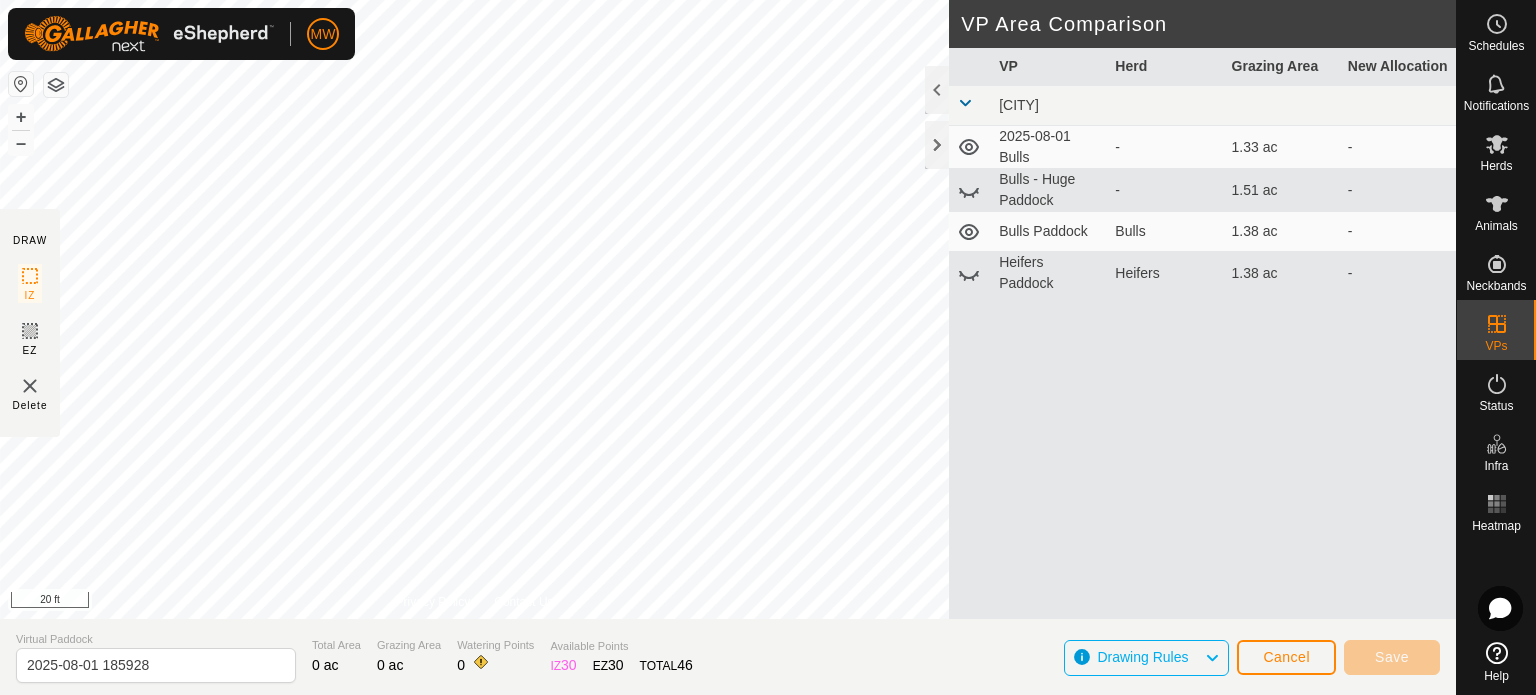 click 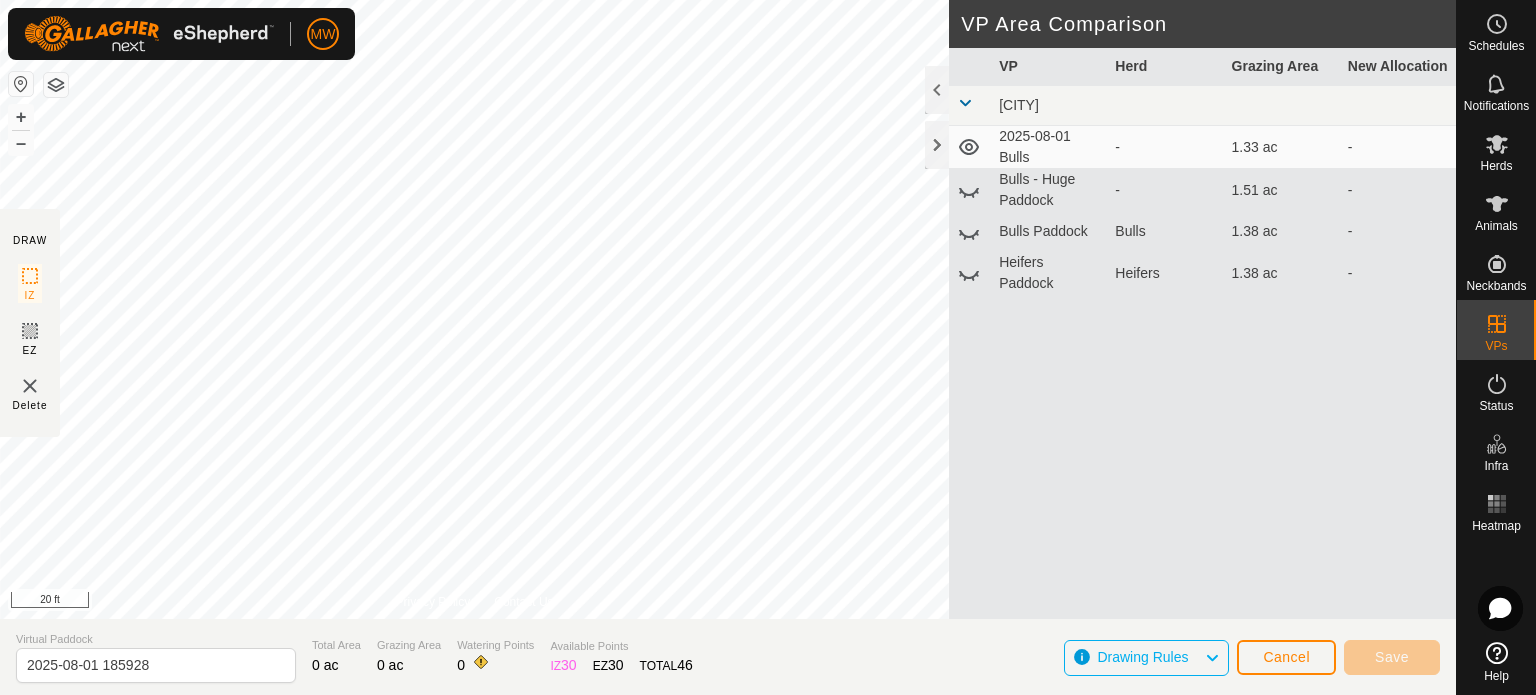 click 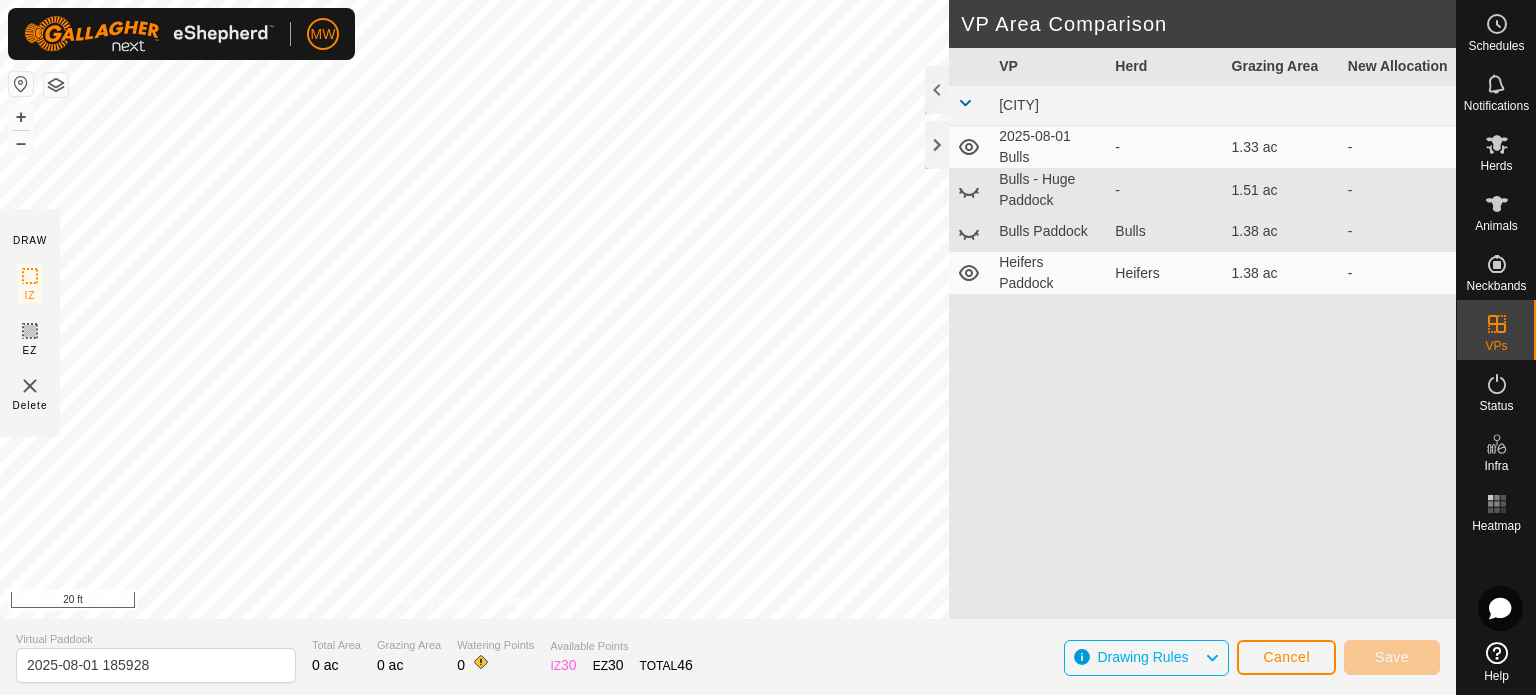 click on "DRAW IZ EZ Delete Privacy Policy Contact Us + – ⇧ i 20 ft VP Area Comparison     VP   Herd   Grazing Area   New Allocation  [CITY]  2025-08-01 Bulls  -  1.33 ac   -   Bulls - Huge Paddock  -  1.51 ac   -   Bulls Paddock   Bulls   1.38 ac   -   Heifers Paddock   Heifers   1.38 ac   -  Virtual Paddock 2025-08-01 185928 Total Area 0 ac Grazing Area 0 ac Watering Points 0 Available Points  IZ   30  EZ  30  TOTAL   46 Drawing Rules Cancel Save" 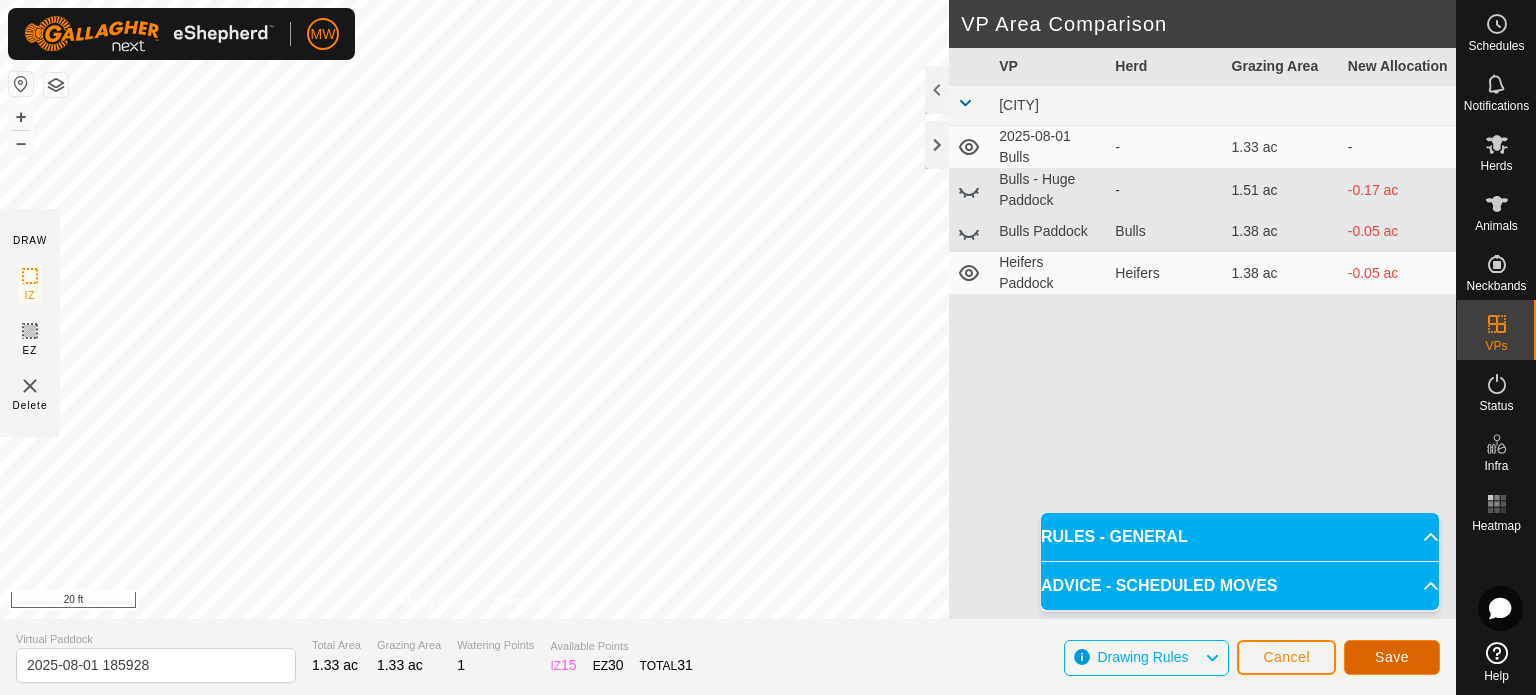 click on "Save" 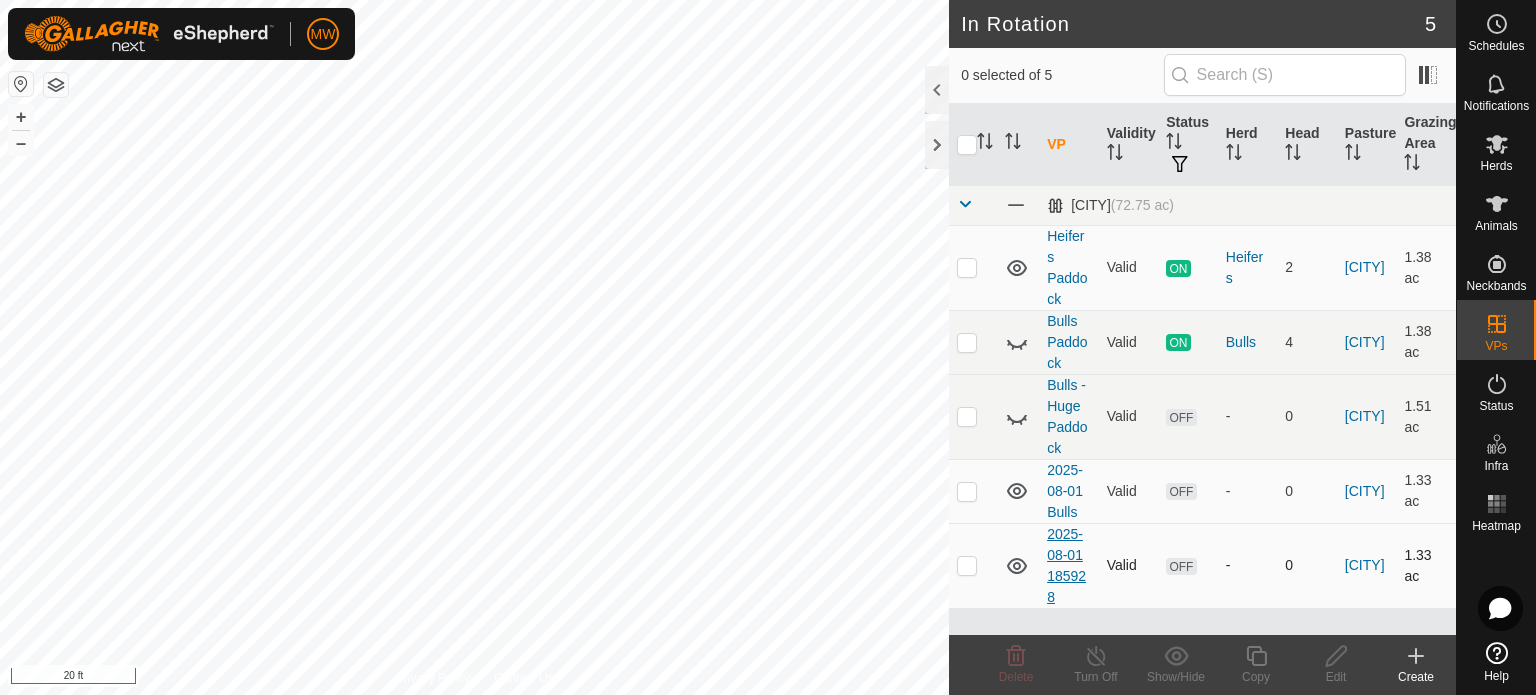 click on "2025-08-01 185928" at bounding box center (1066, 565) 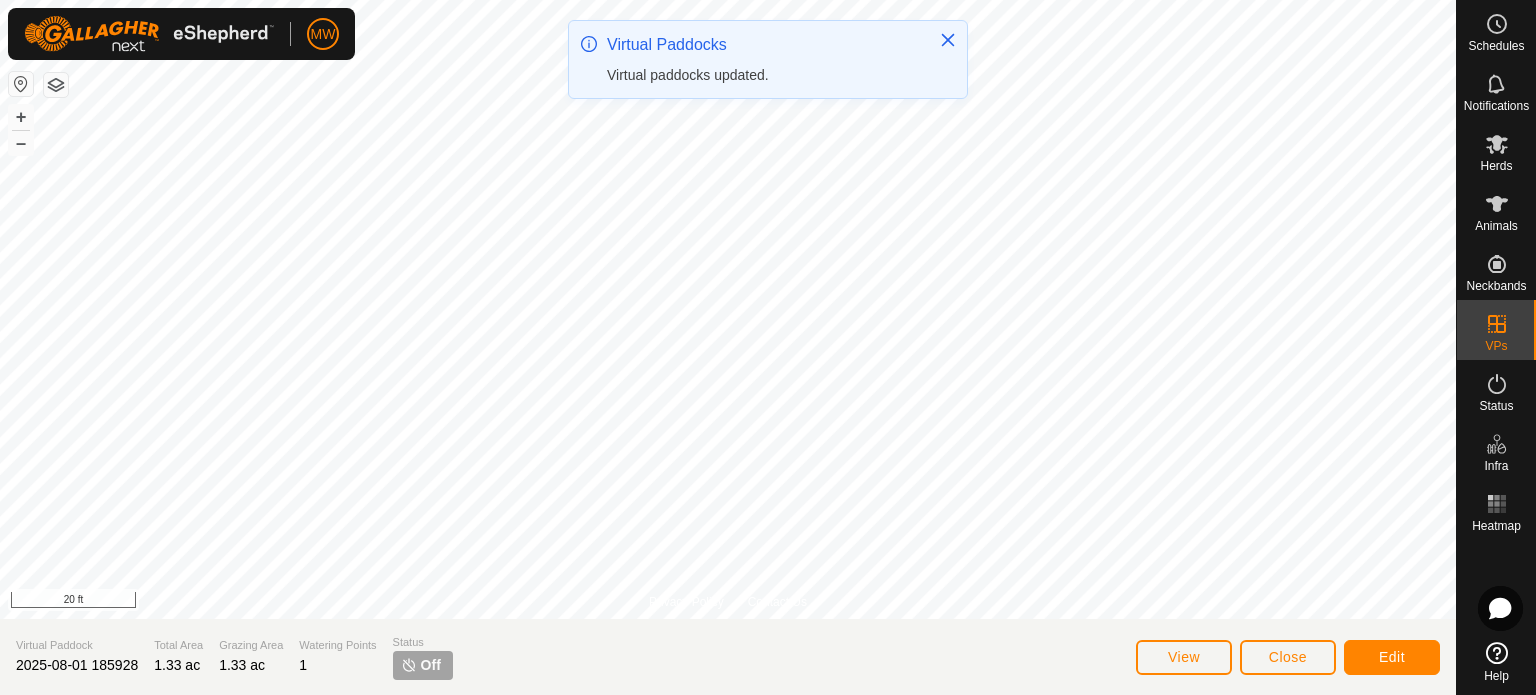 click on "Virtual Paddock 2025-08-01 185928 Total Area 1.33 ac Grazing Area 1.33 ac Watering Points 1 Status Off View Close Edit" 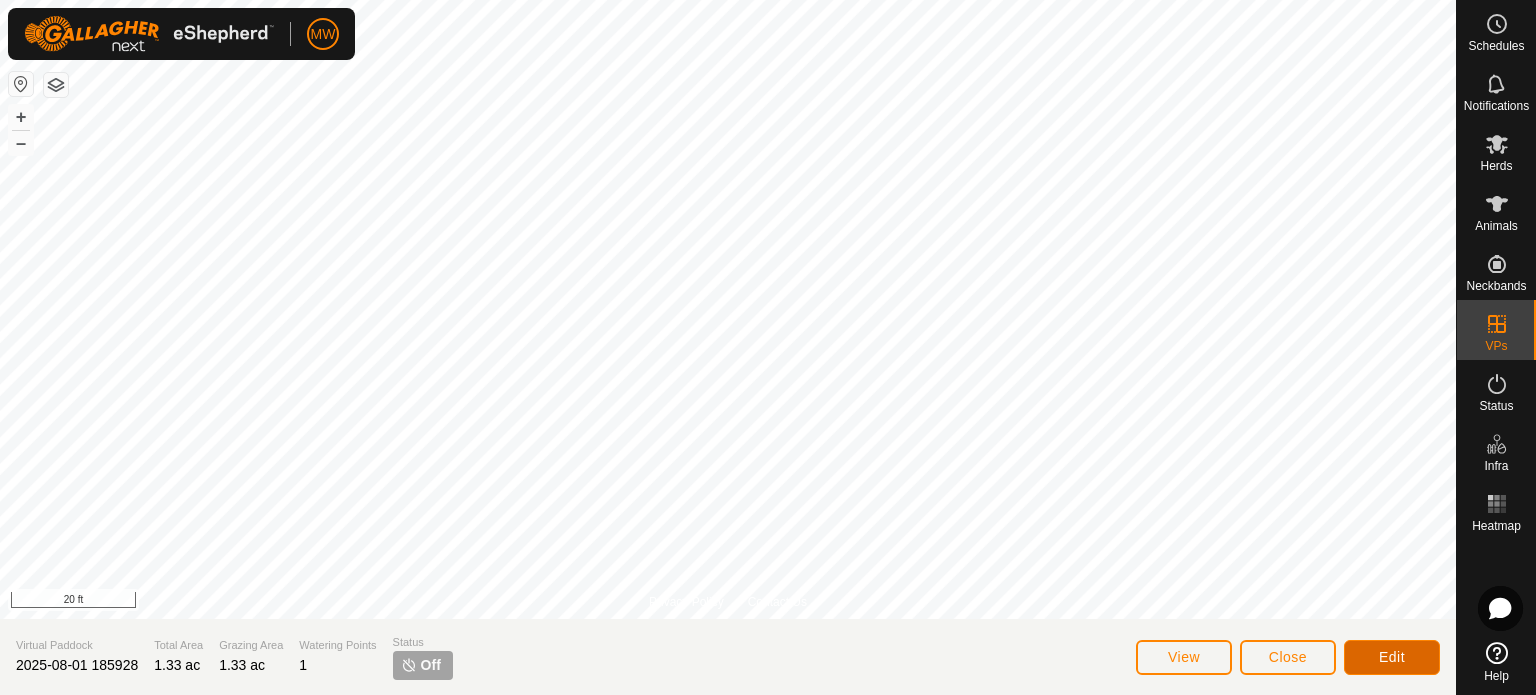 click on "Edit" 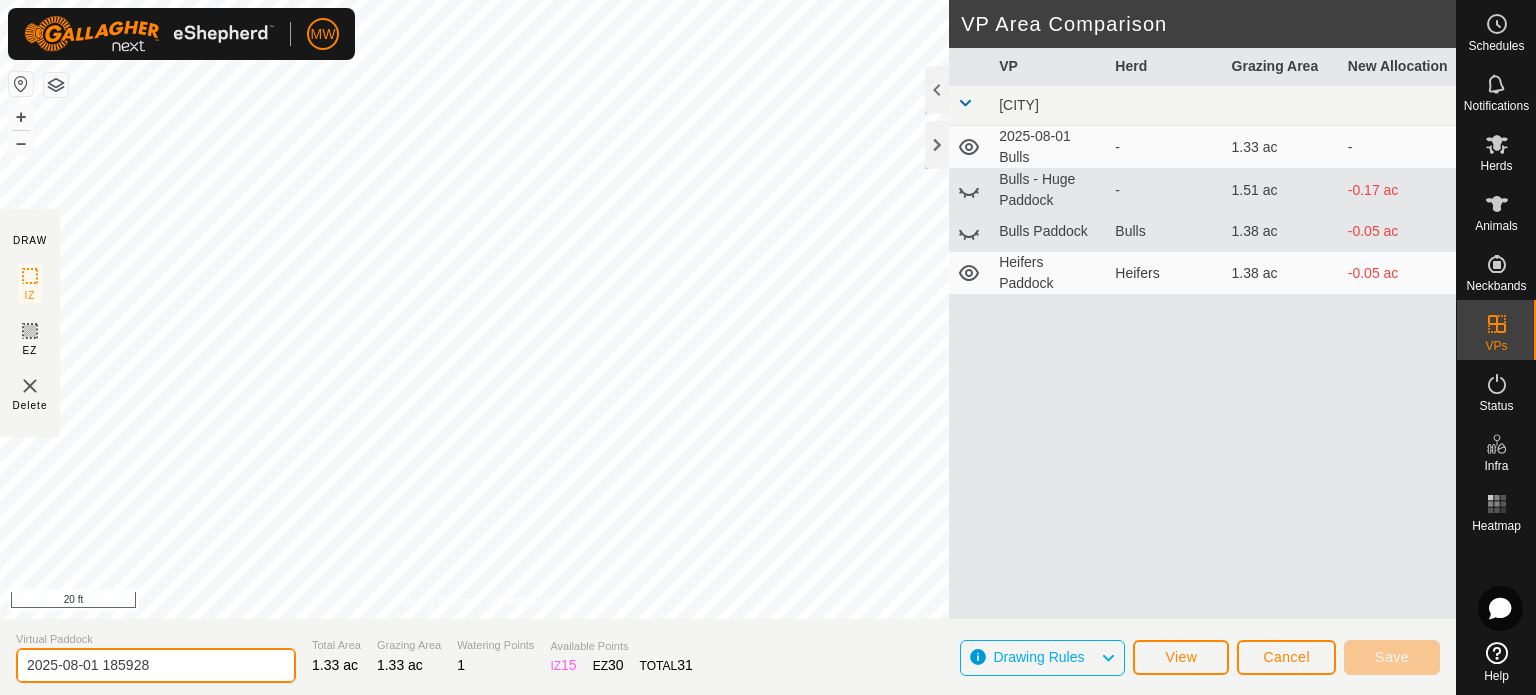 click on "2025-08-01 185928" 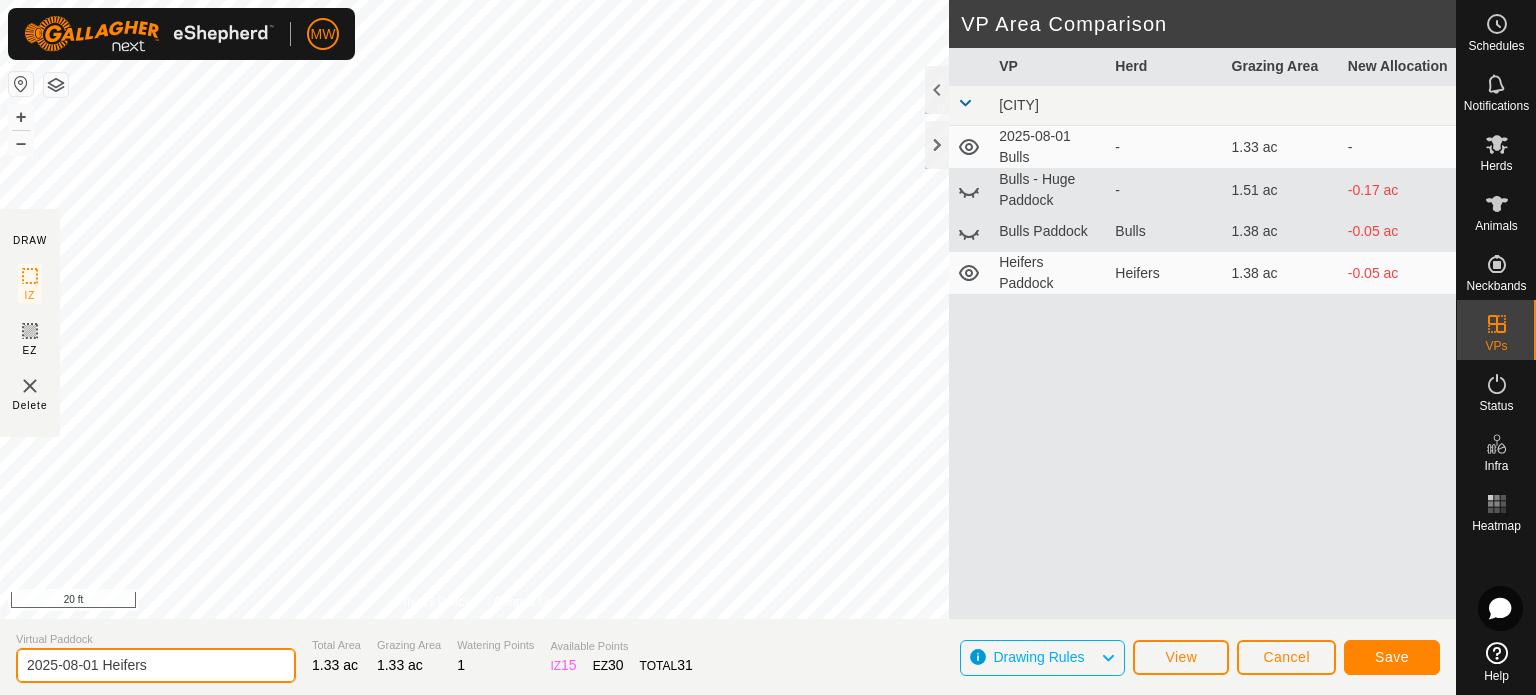 type on "2025-08-01 Heifers" 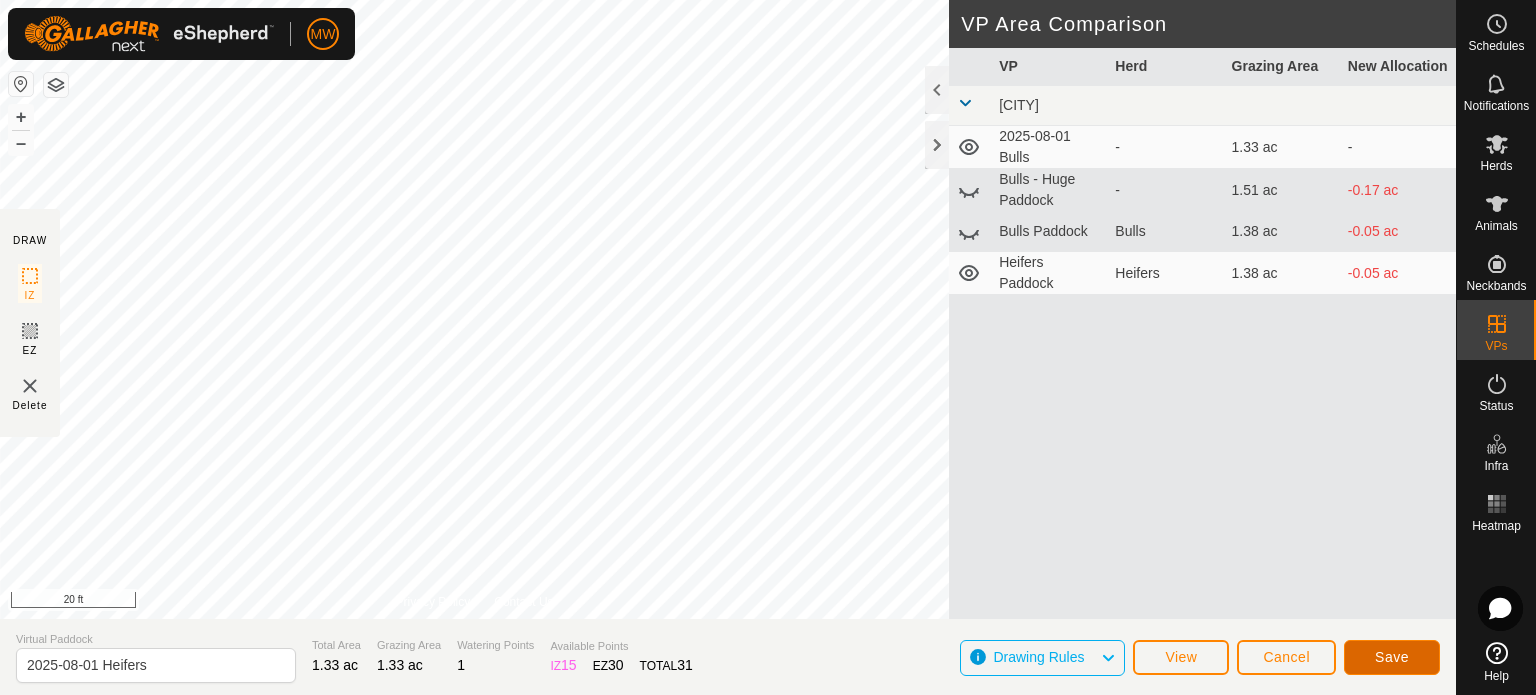 click on "Save" 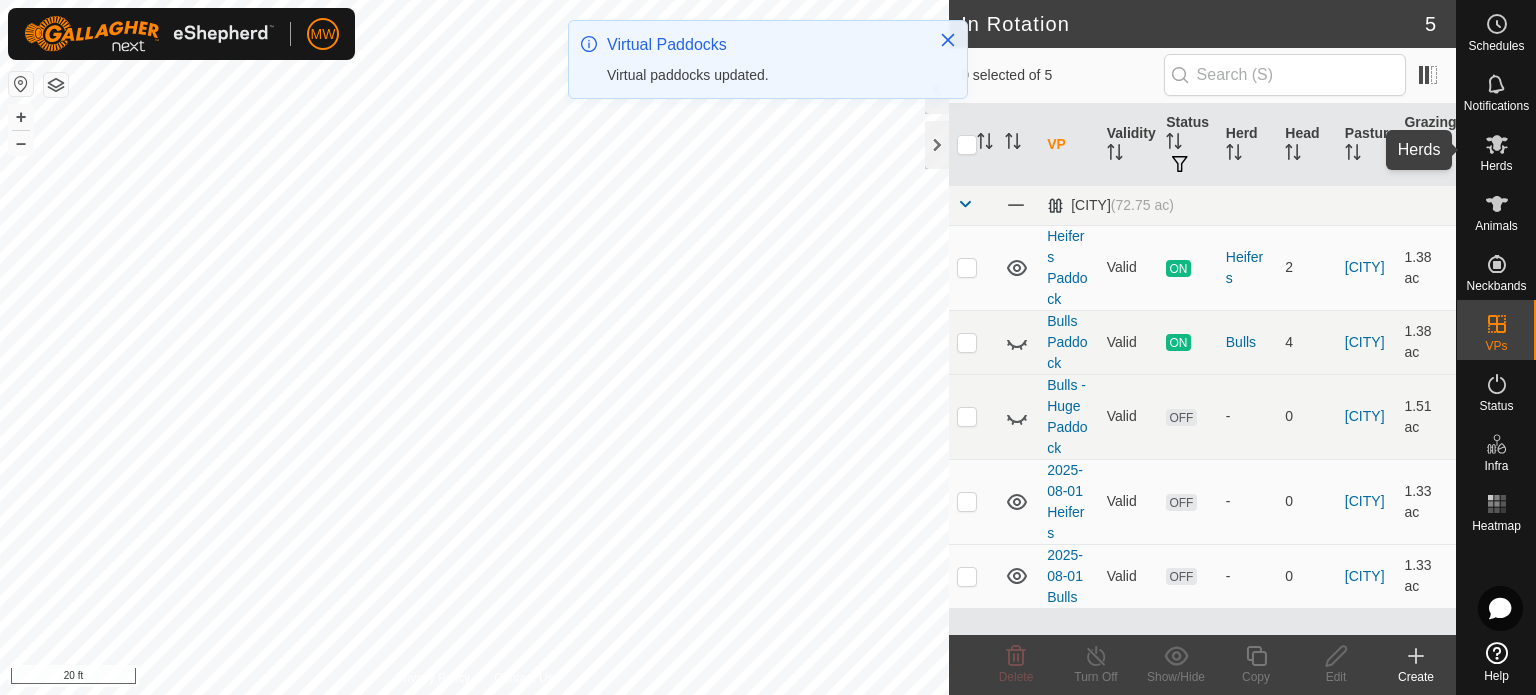 click on "Herds" at bounding box center [1496, 150] 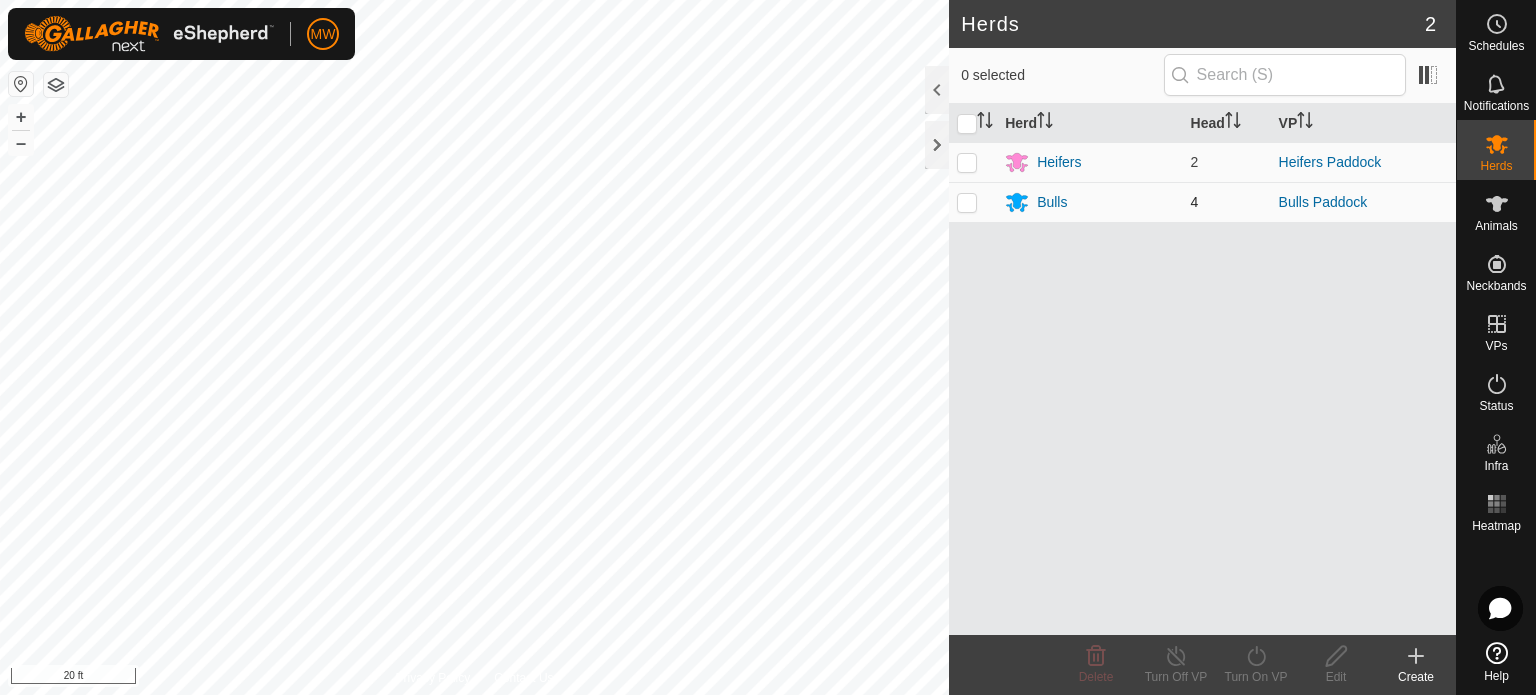 click at bounding box center [967, 202] 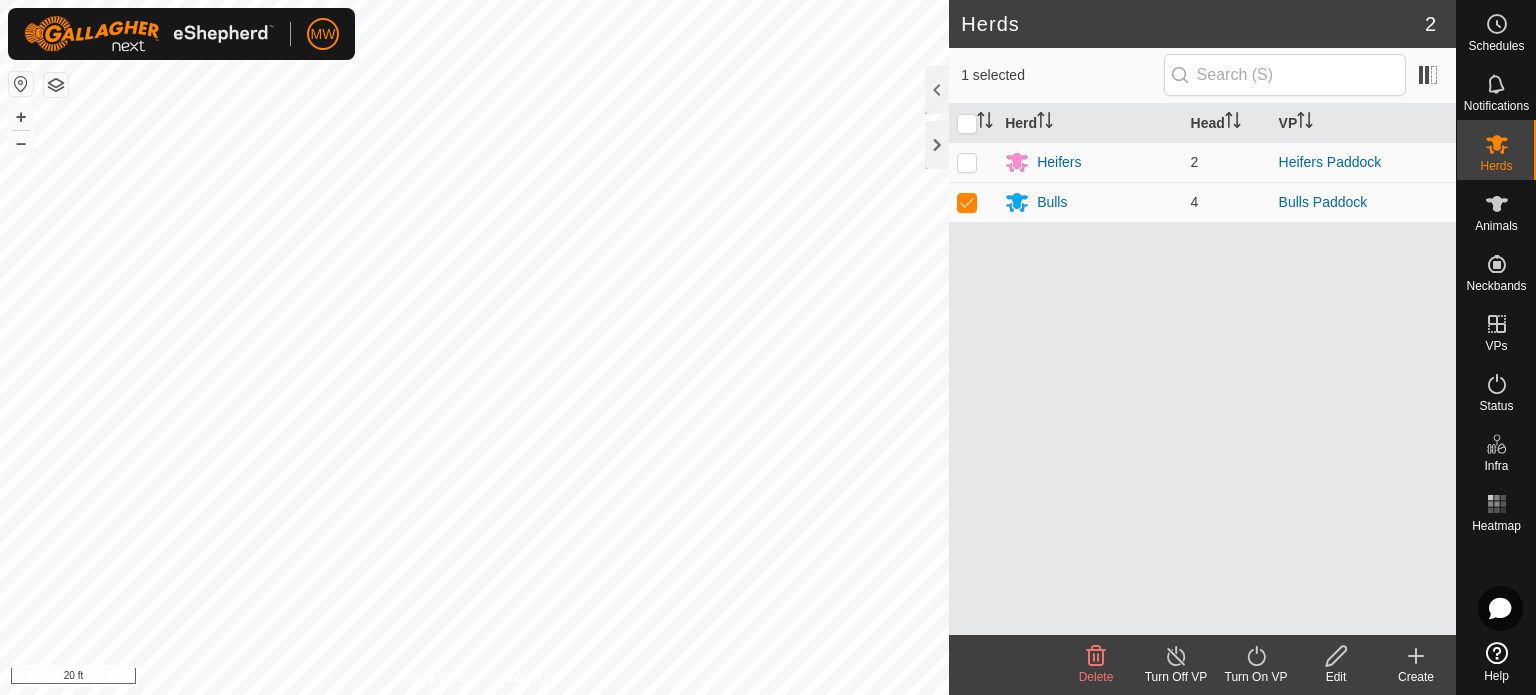 click 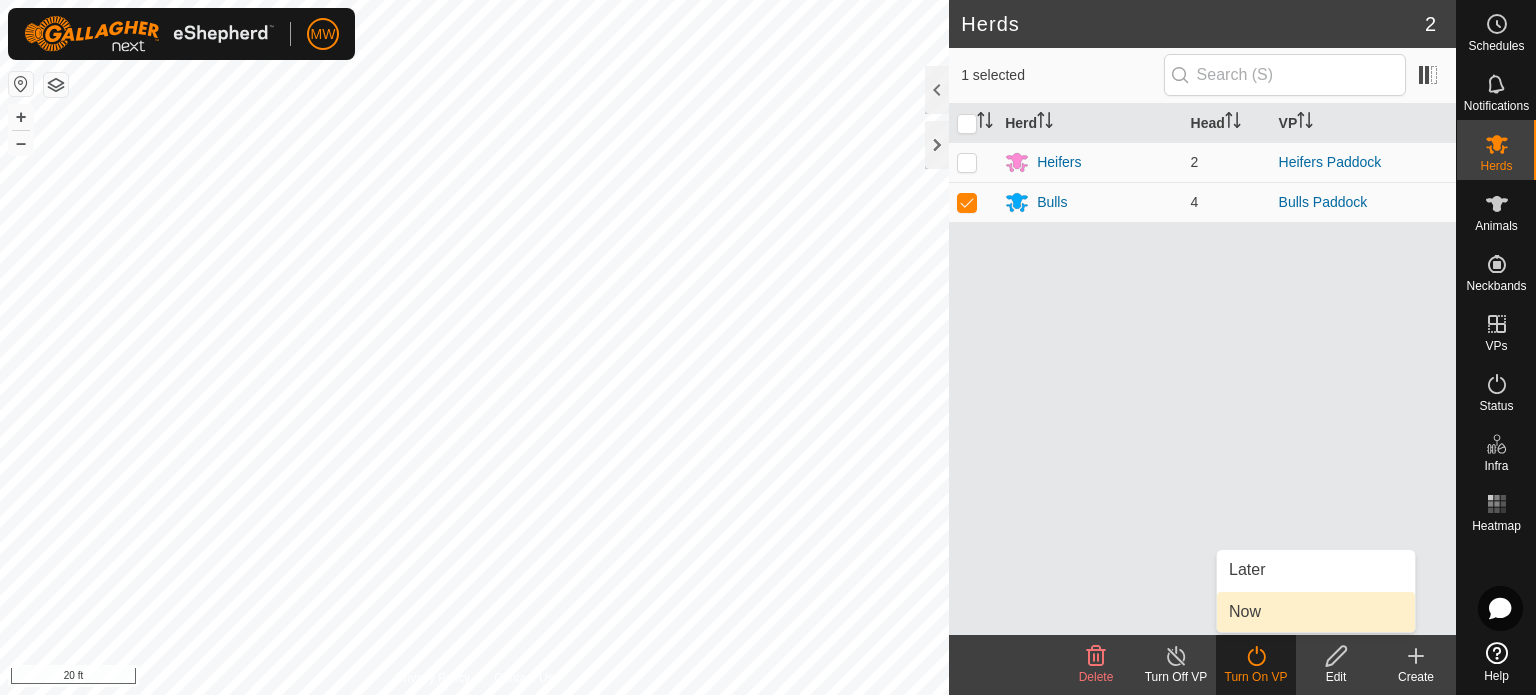 click on "Now" at bounding box center [1316, 612] 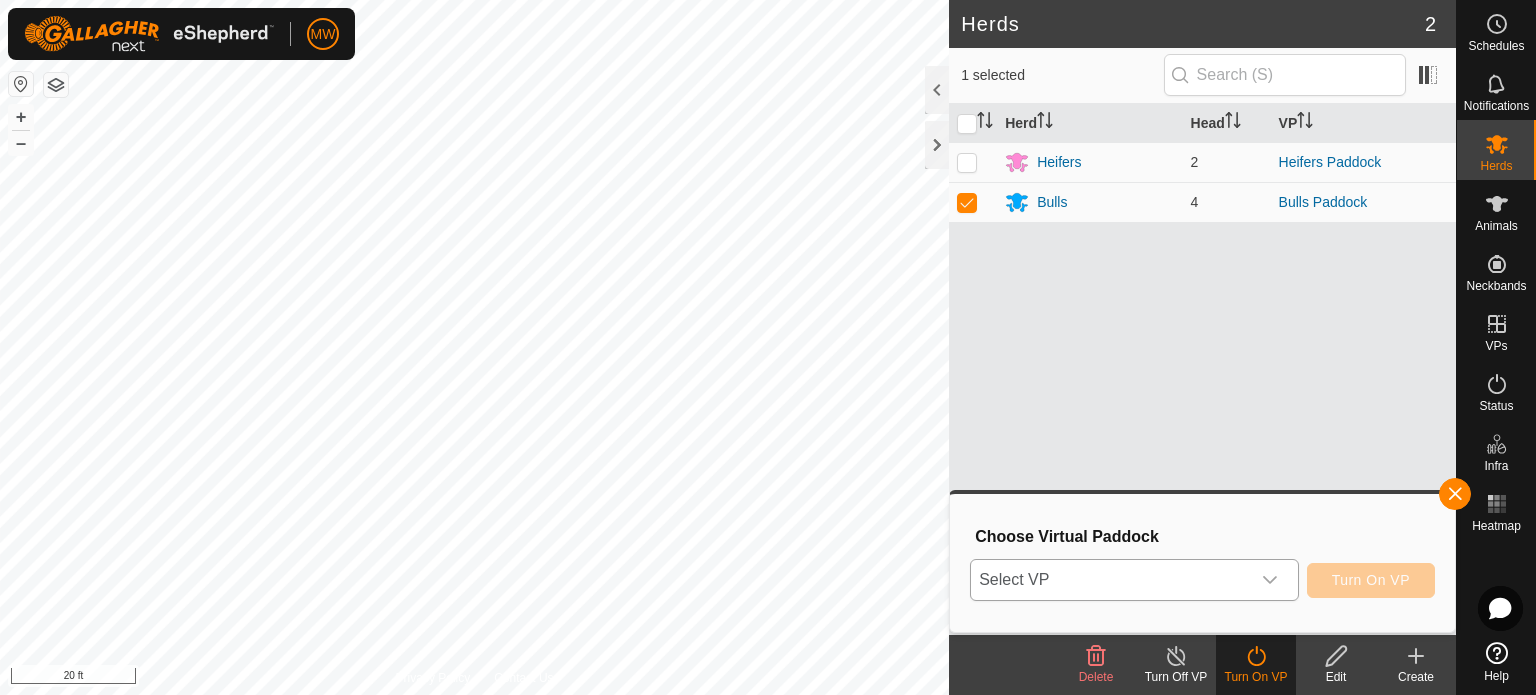 click 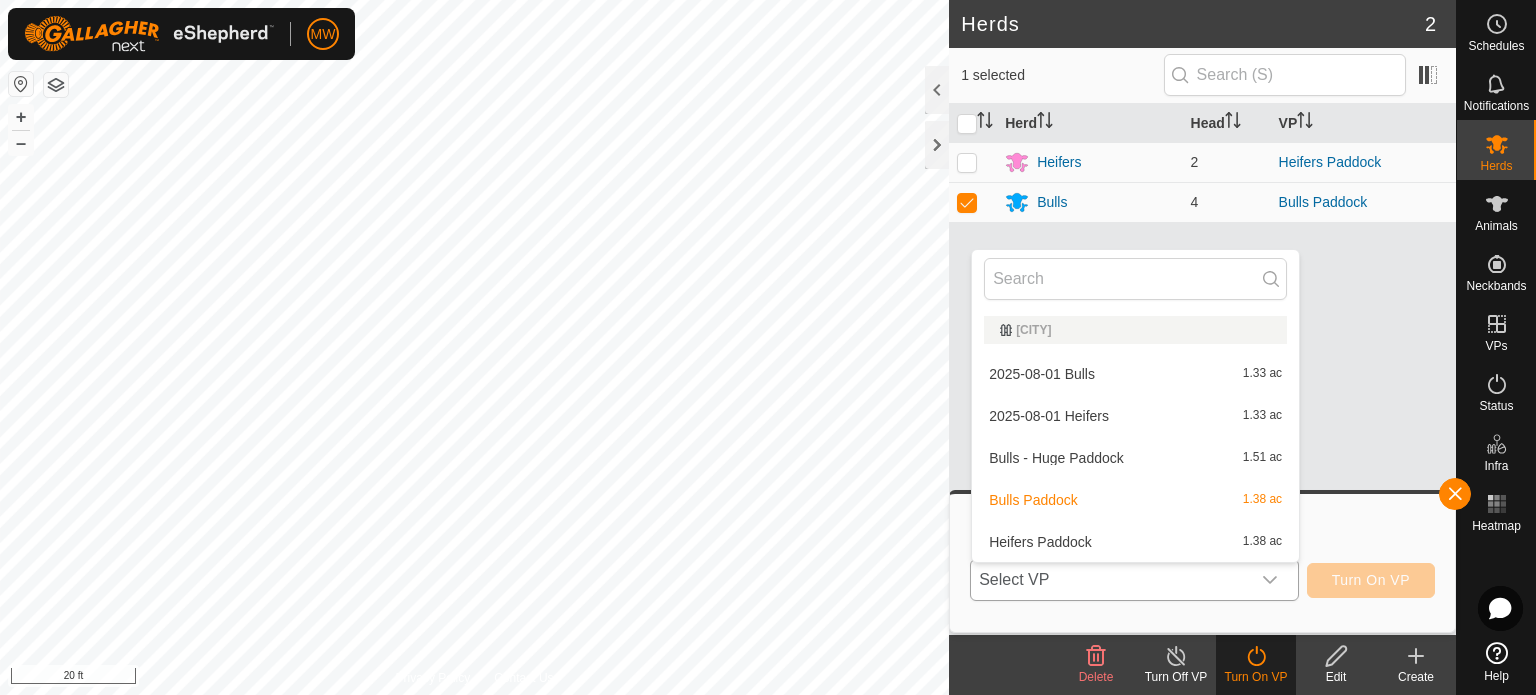 click on "2025-08-01 Bulls  1.33 ac" at bounding box center [1135, 374] 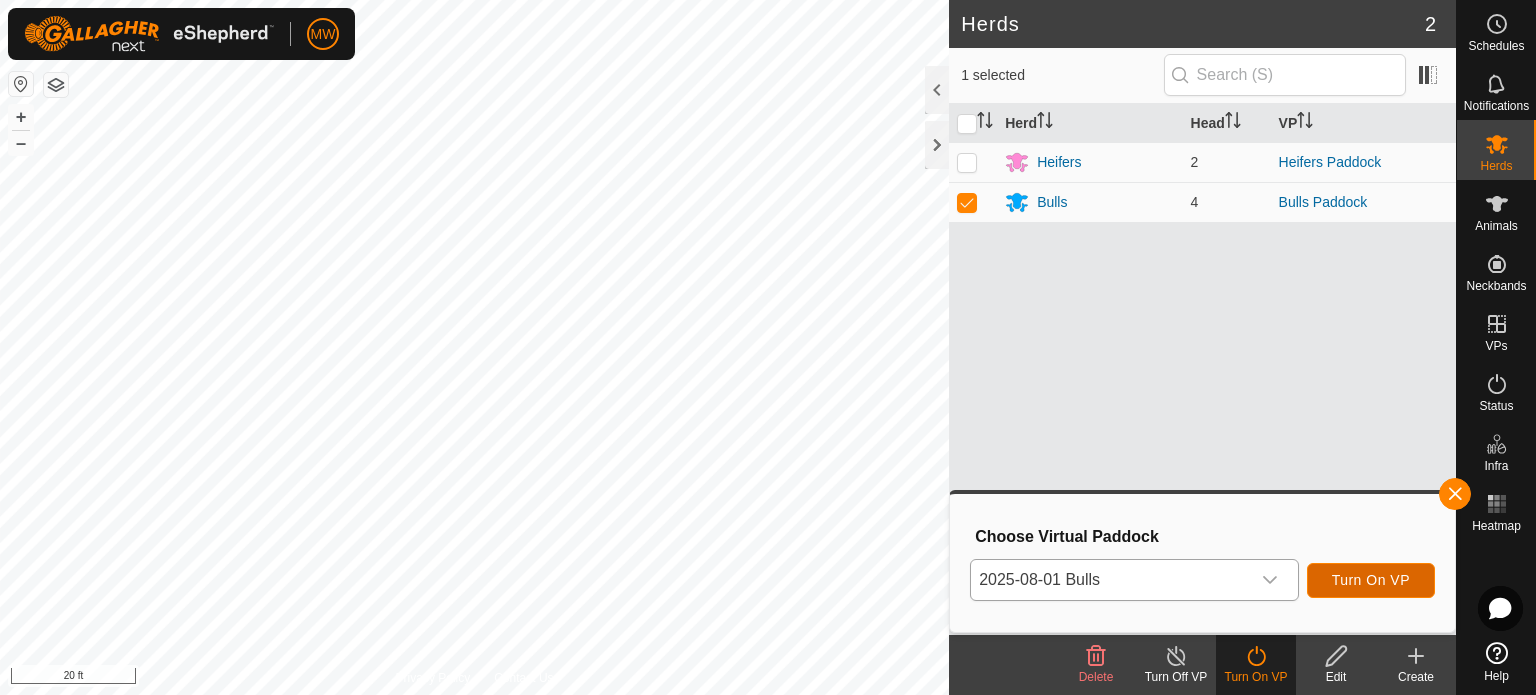 click on "Turn On VP" at bounding box center [1371, 580] 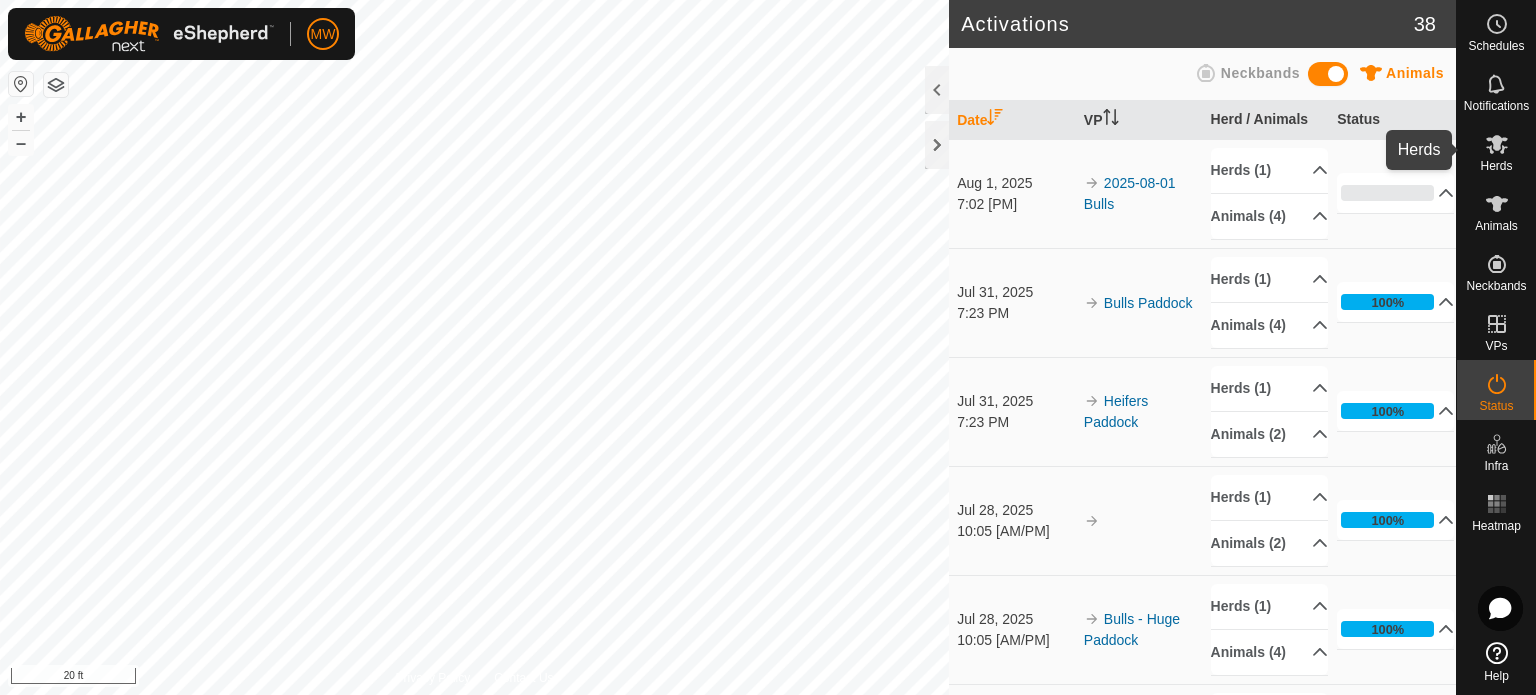 click at bounding box center (1497, 144) 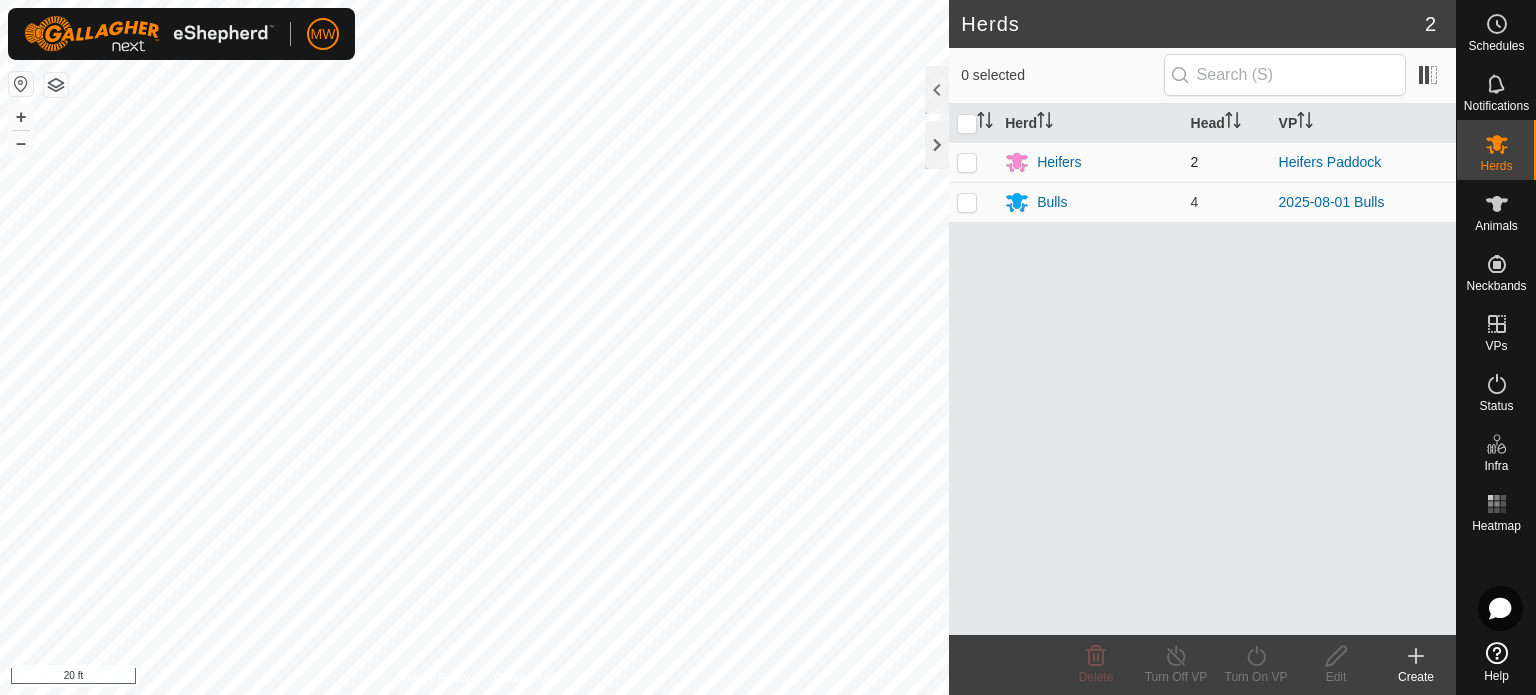 click at bounding box center (967, 162) 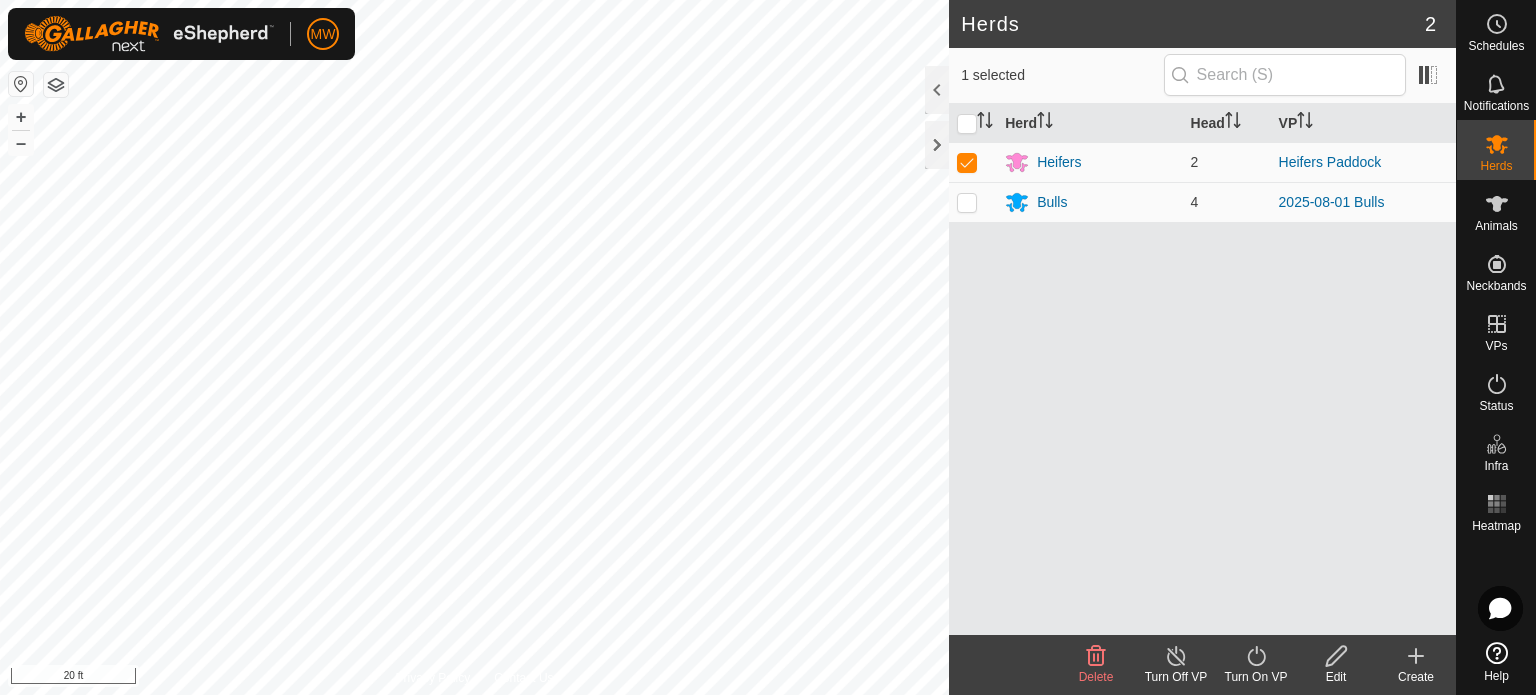click 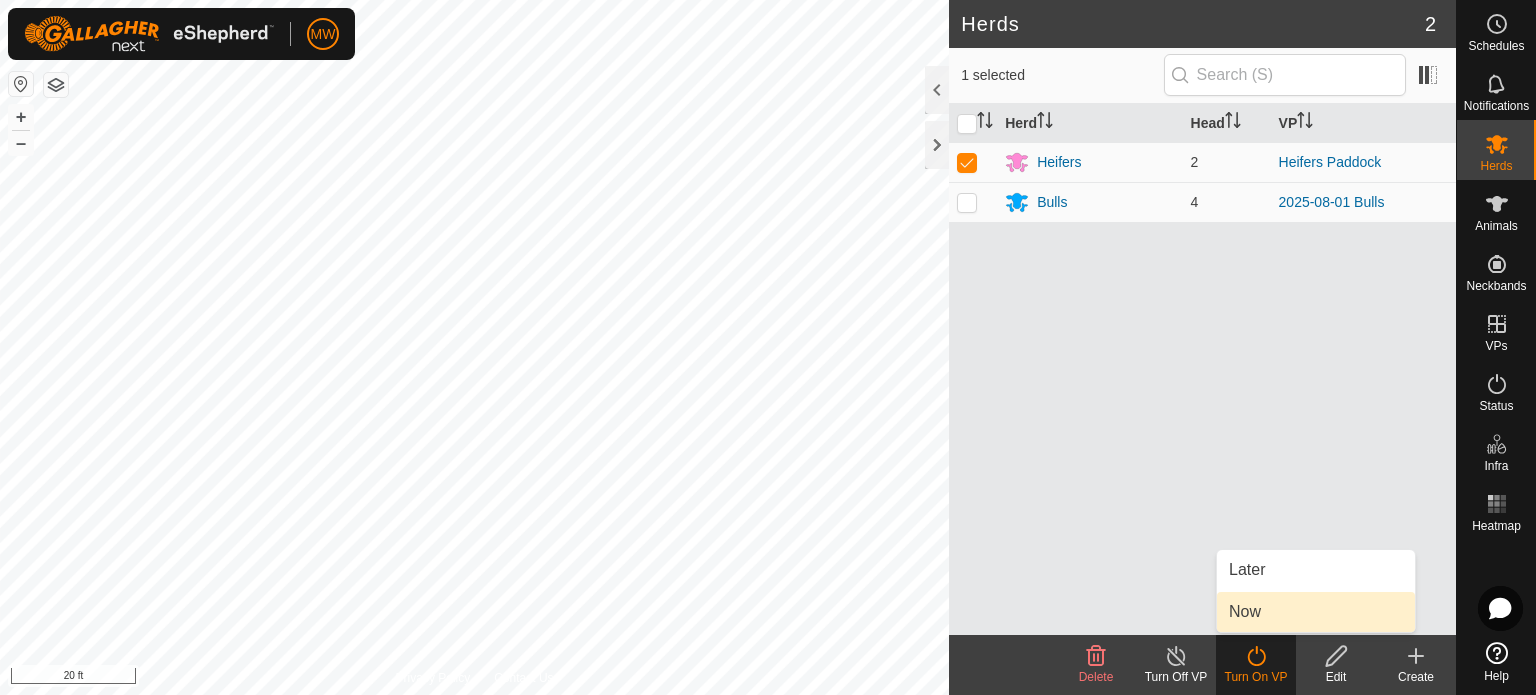 click on "Now" at bounding box center (1316, 612) 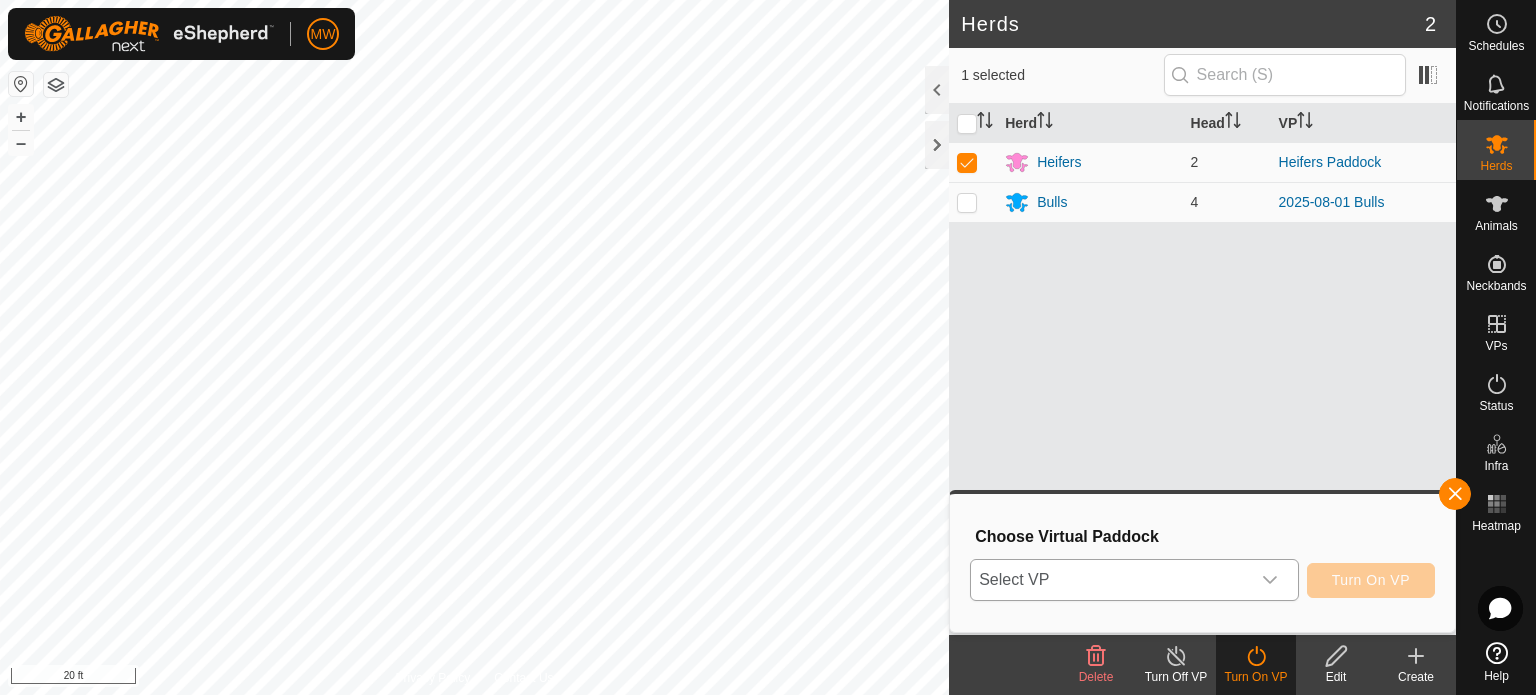 click 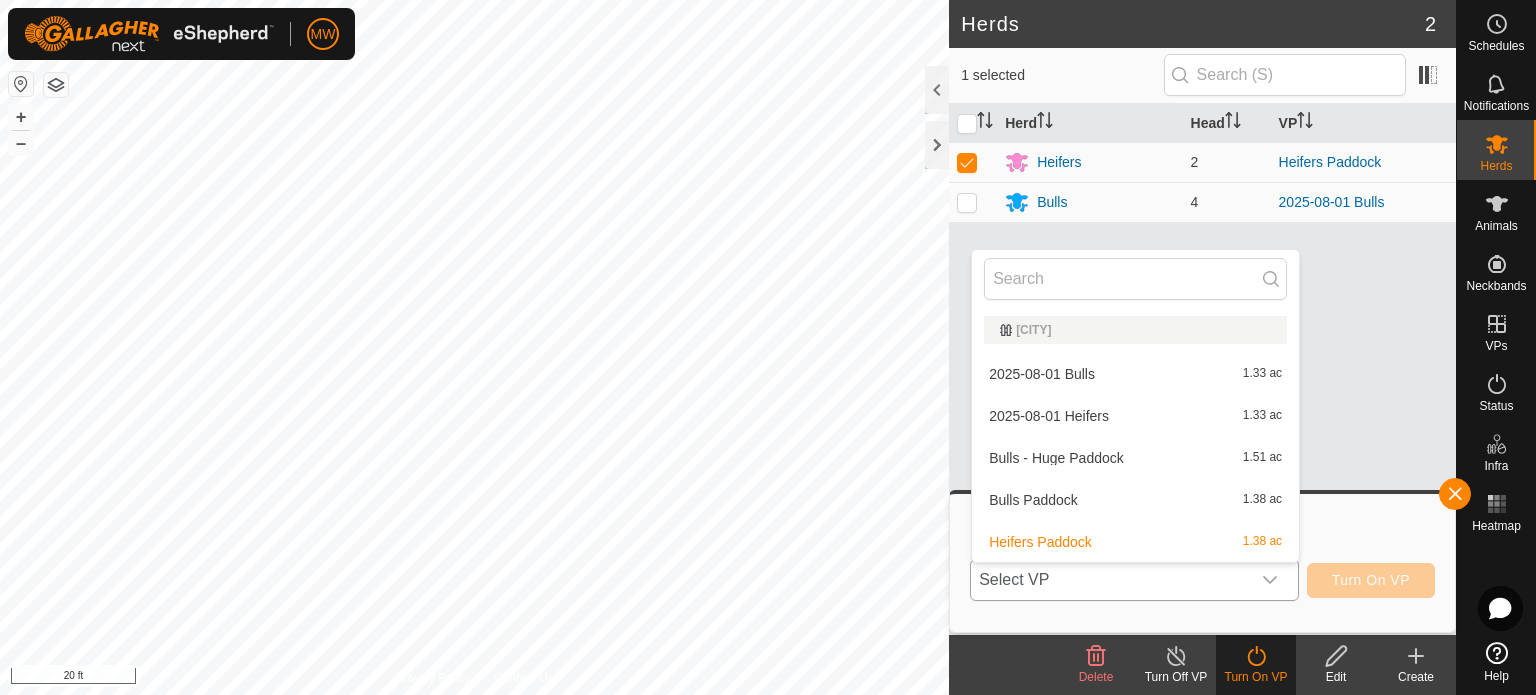 click on "2025-08-01 Heifers  1.33 ac" at bounding box center [1135, 416] 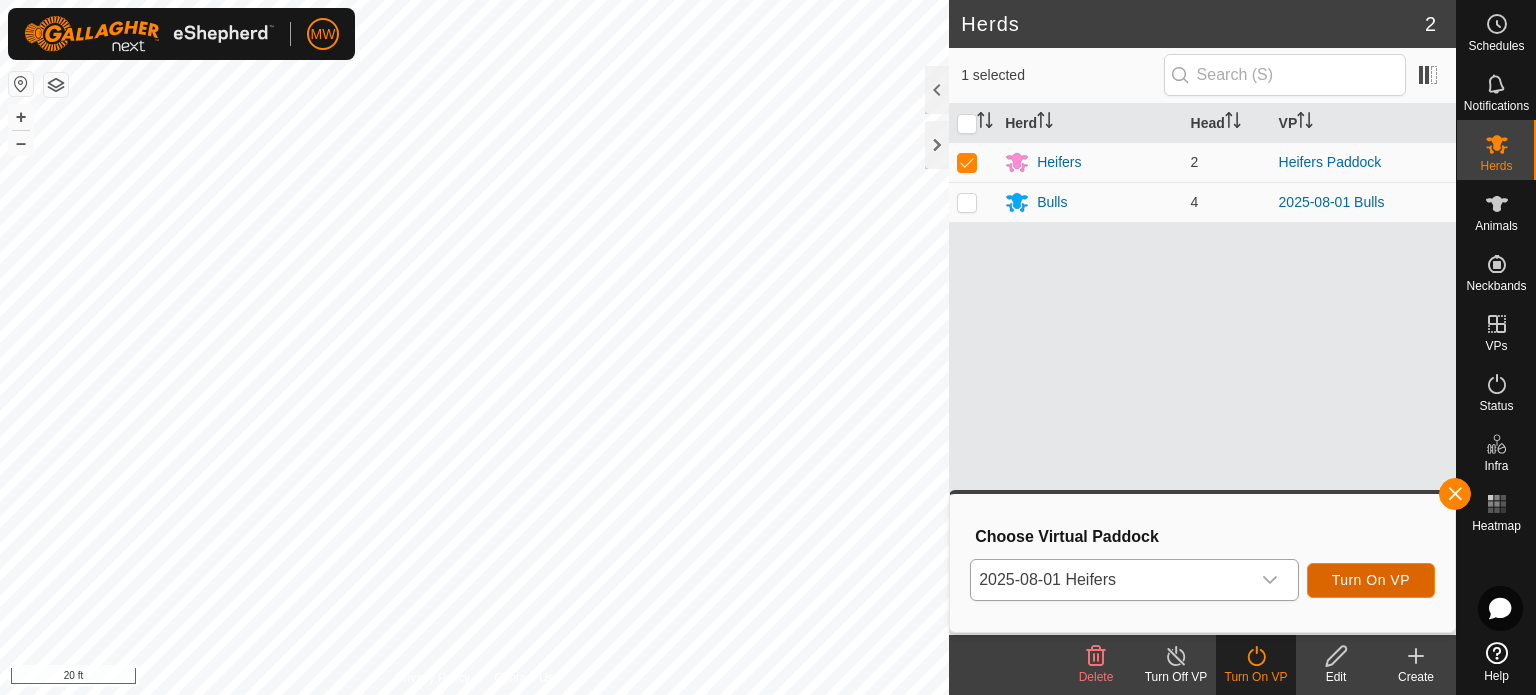 click on "Turn On VP" at bounding box center [1371, 580] 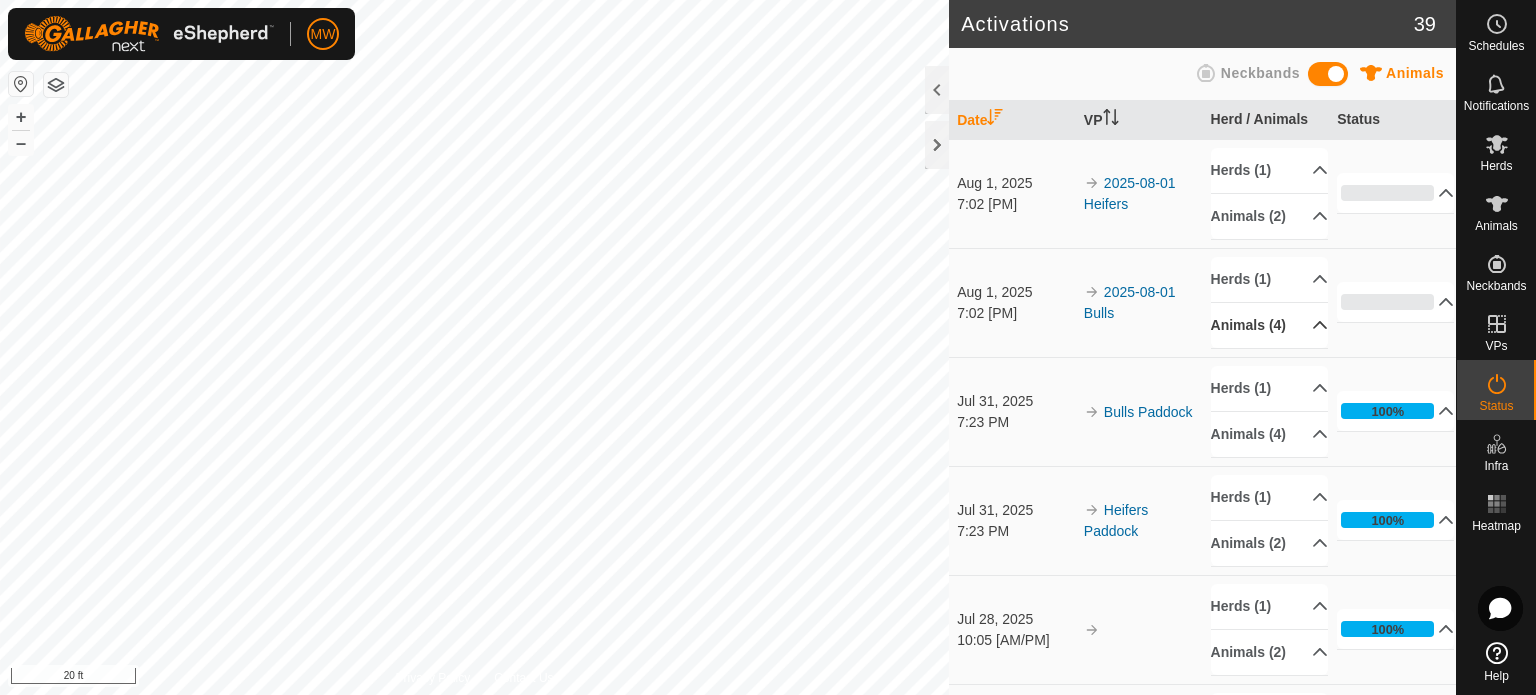drag, startPoint x: 1313, startPoint y: 633, endPoint x: 1252, endPoint y: 351, distance: 288.5221 